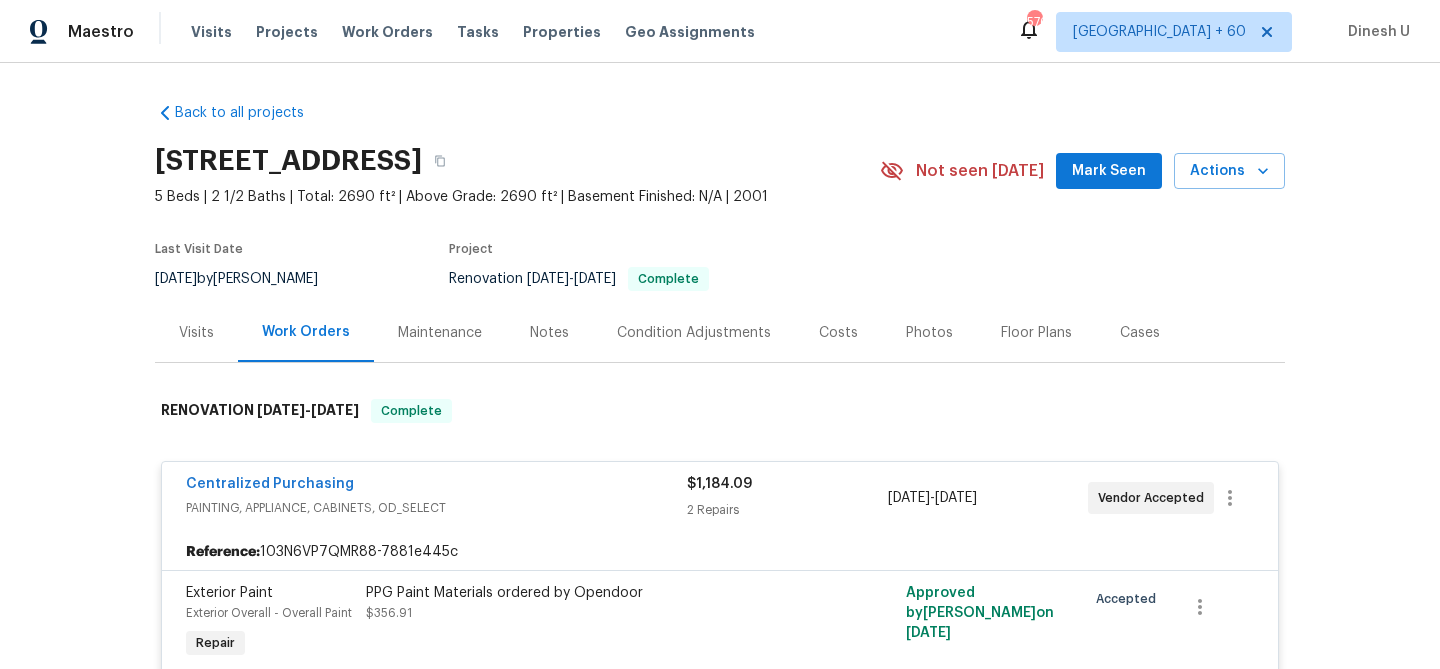 scroll, scrollTop: 0, scrollLeft: 0, axis: both 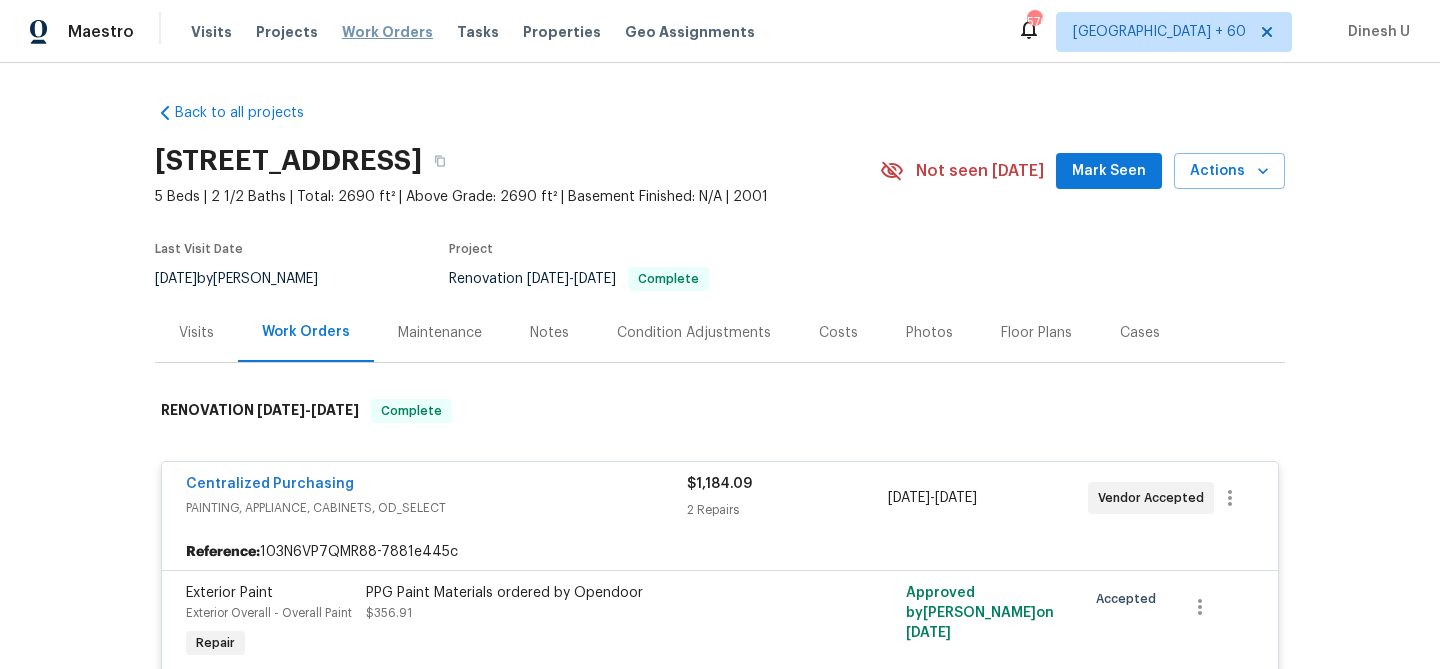 click on "Work Orders" at bounding box center [387, 32] 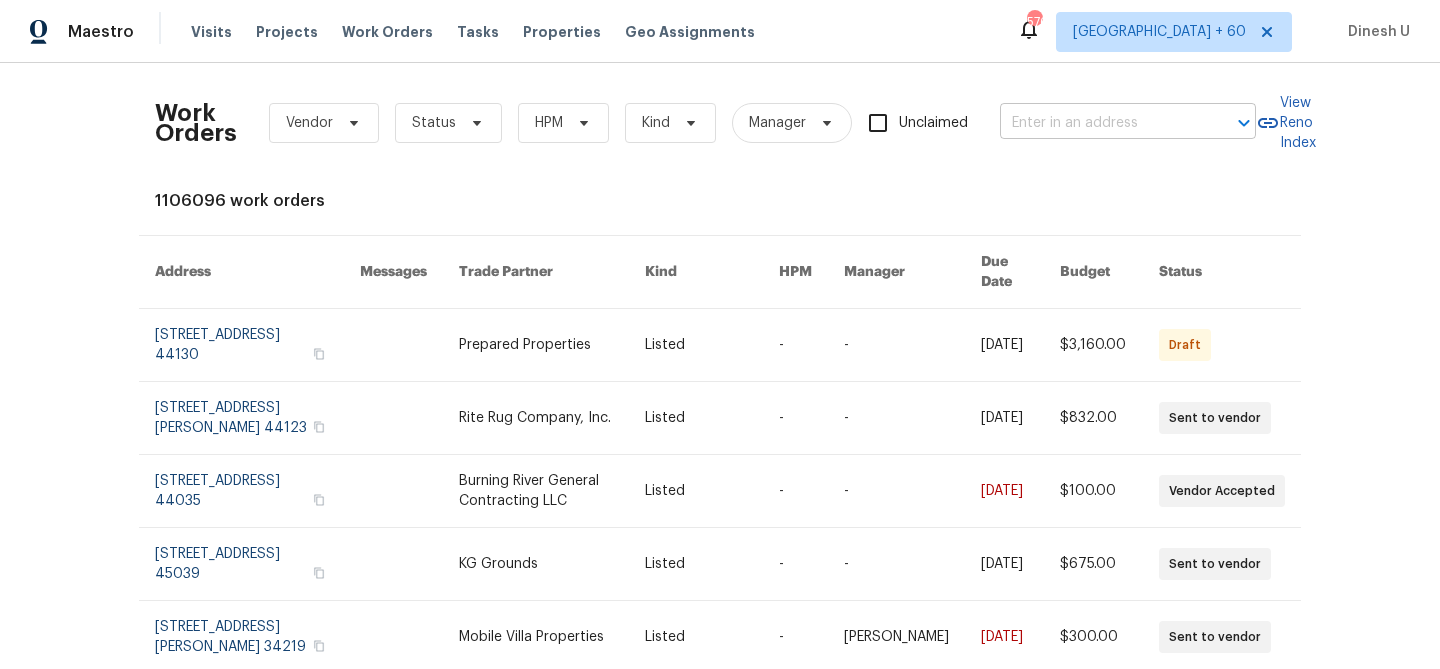click at bounding box center (1100, 123) 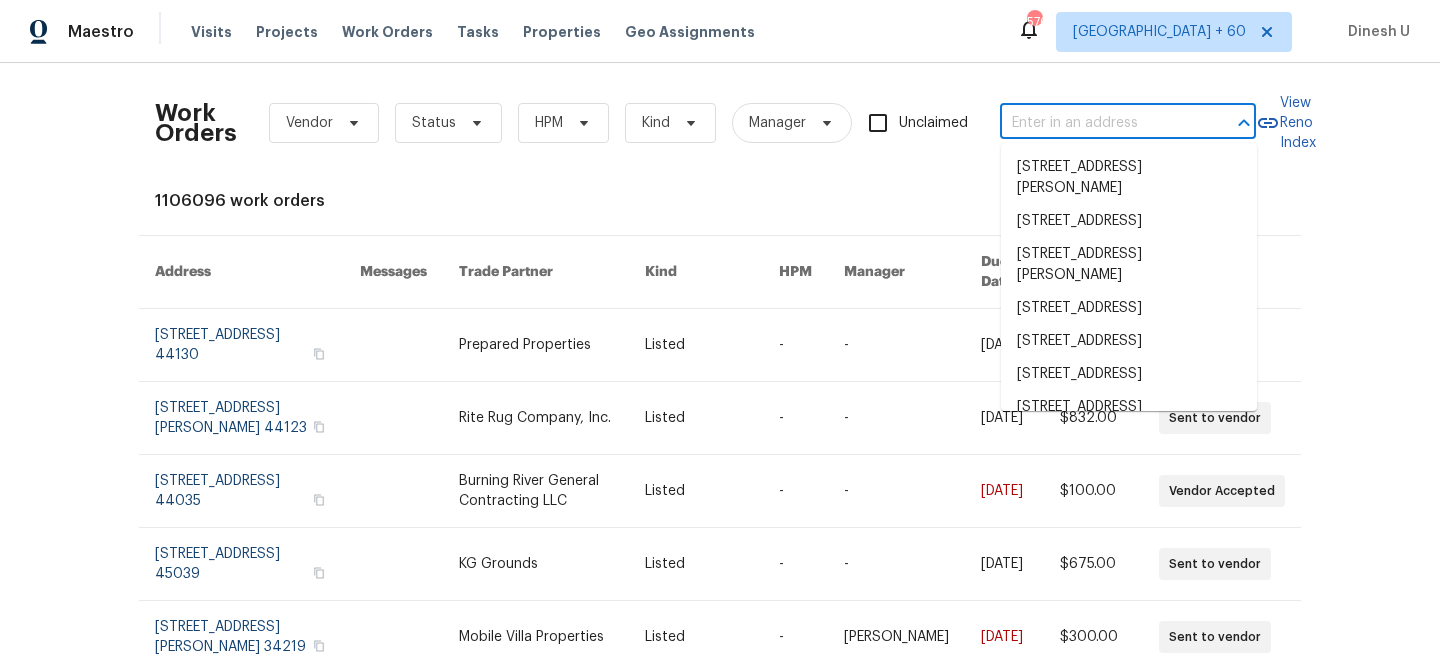 paste on "[STREET_ADDRESS]" 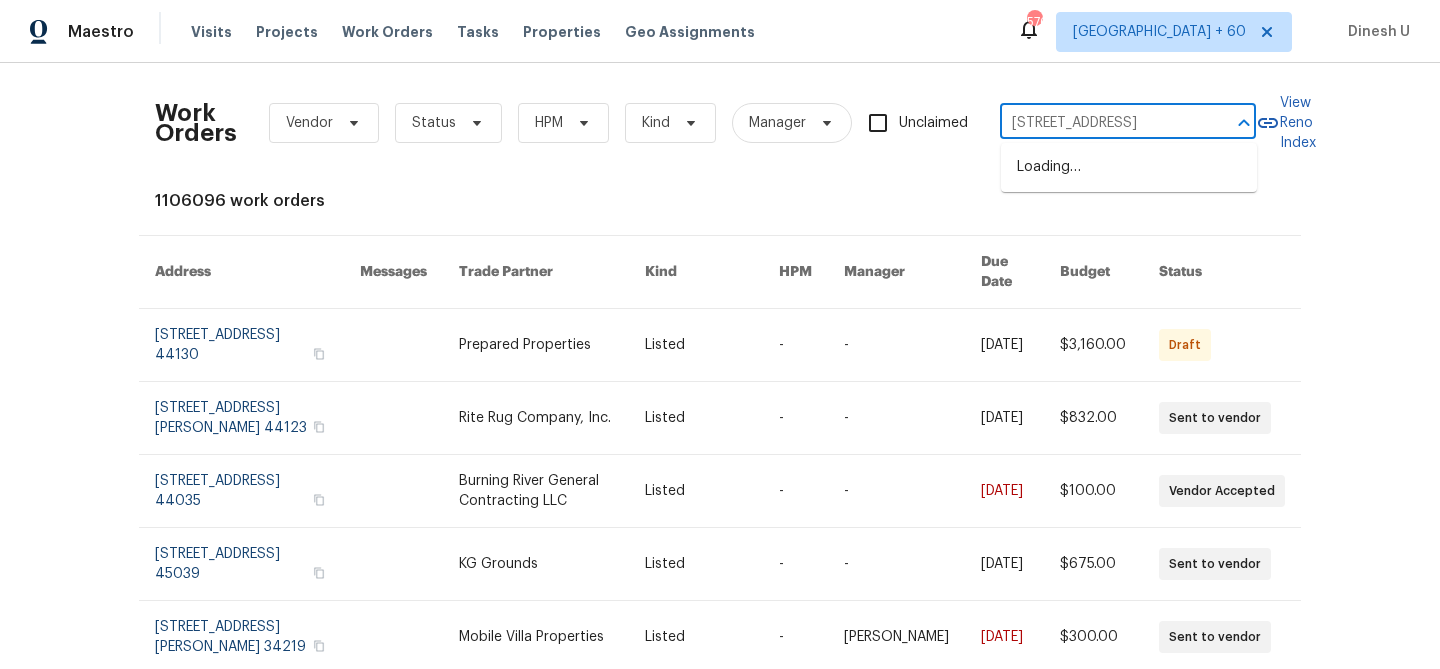 scroll, scrollTop: 0, scrollLeft: 84, axis: horizontal 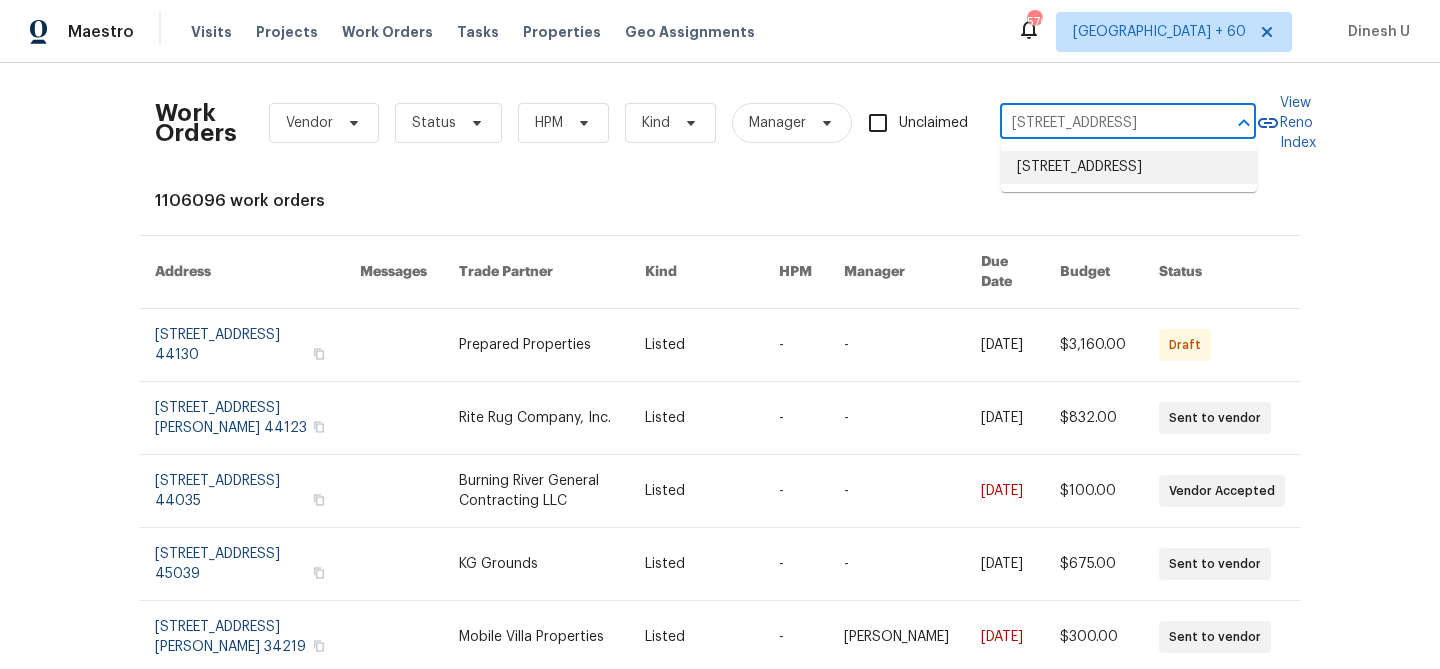 click on "[STREET_ADDRESS]" at bounding box center (1129, 167) 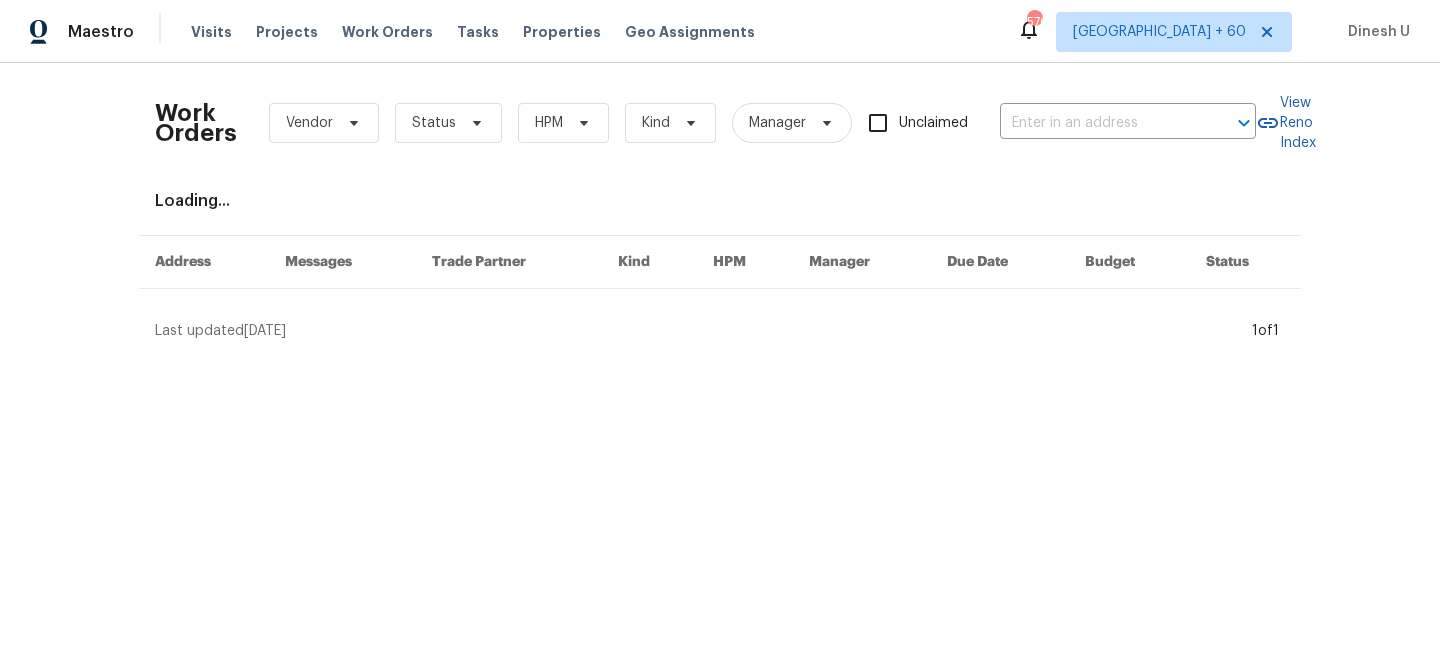 type on "[STREET_ADDRESS]" 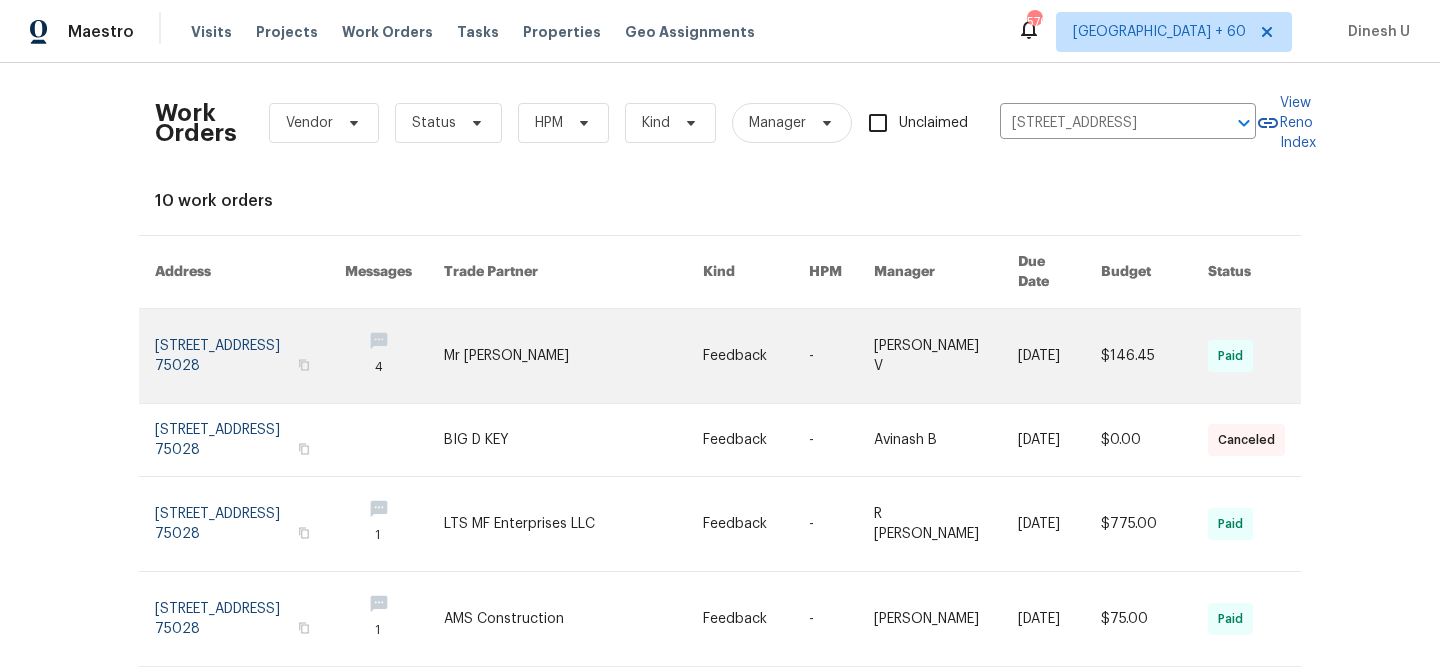 click at bounding box center (250, 356) 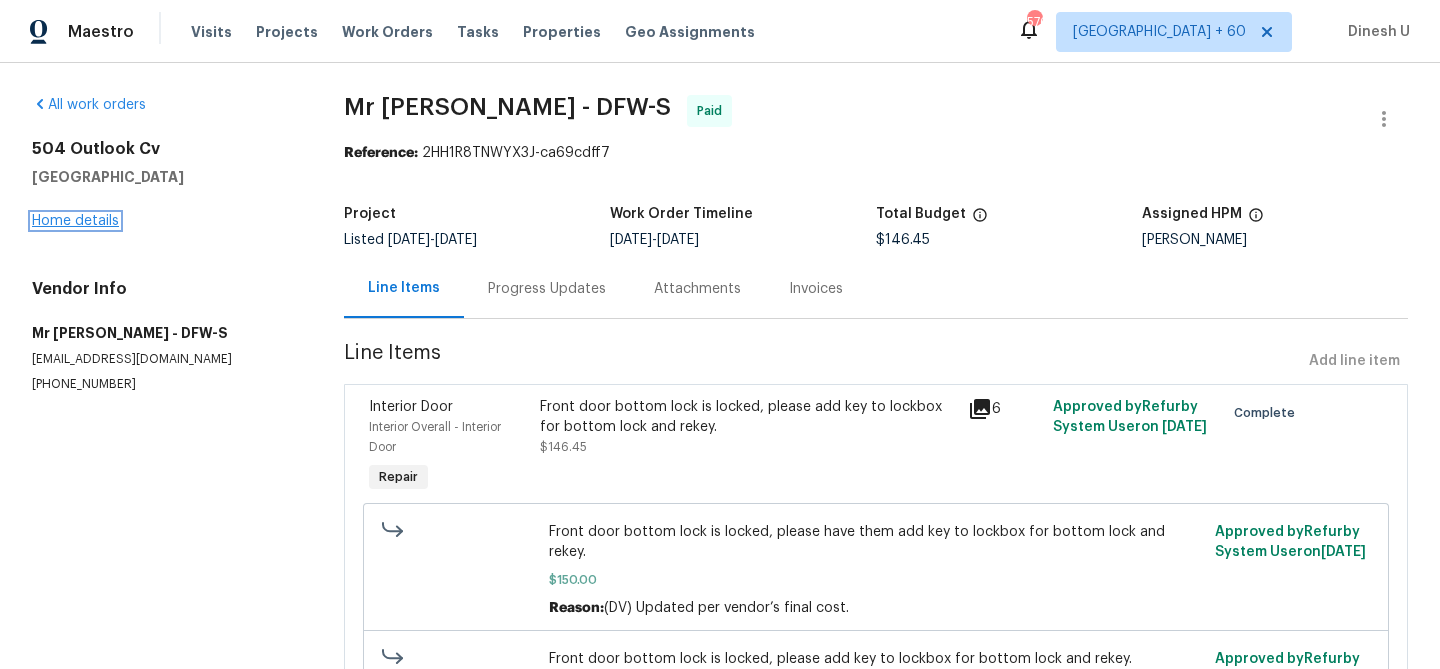 click on "Home details" at bounding box center (75, 221) 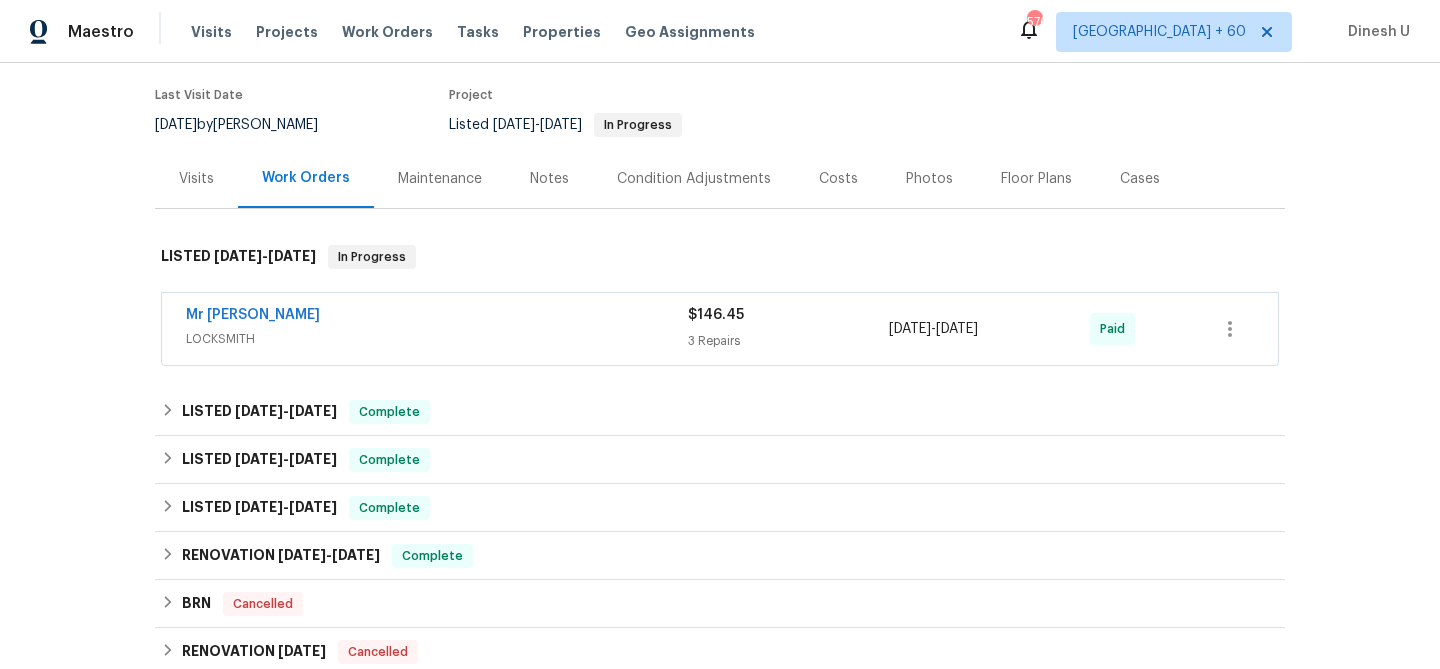 scroll, scrollTop: 188, scrollLeft: 0, axis: vertical 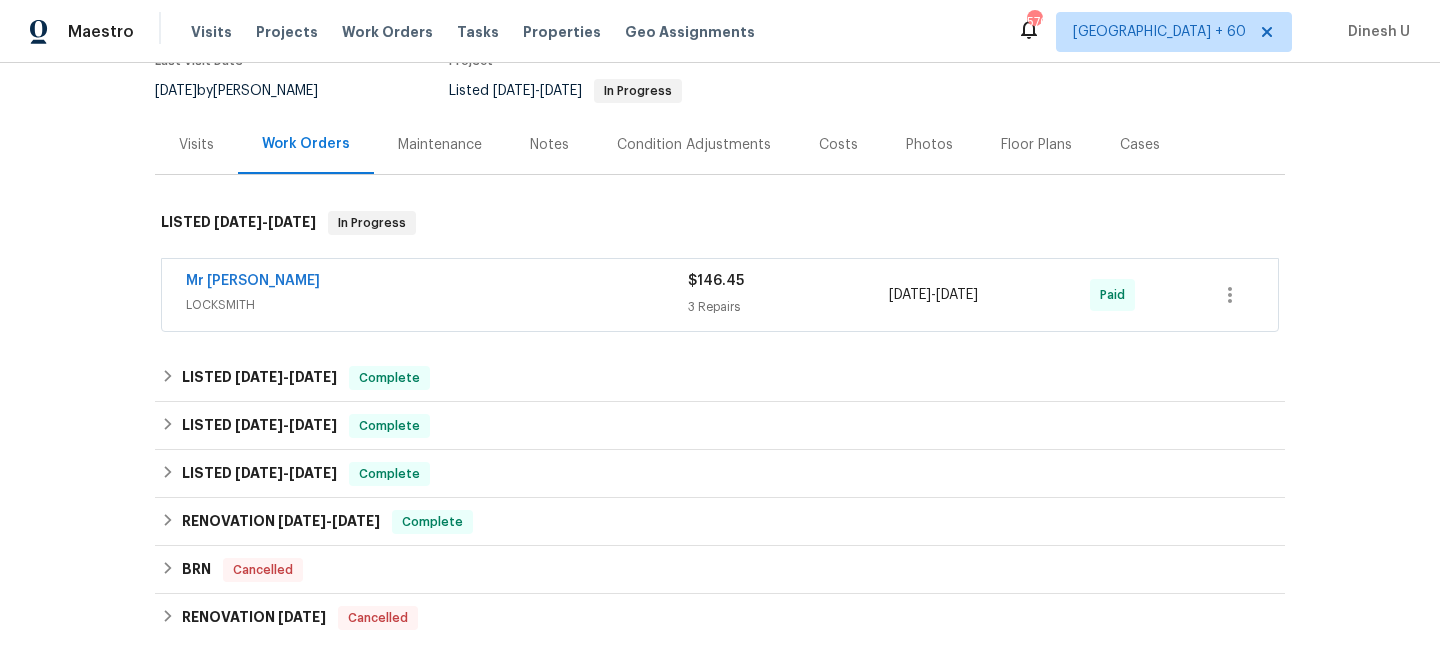 click on "$146.45" at bounding box center [788, 281] 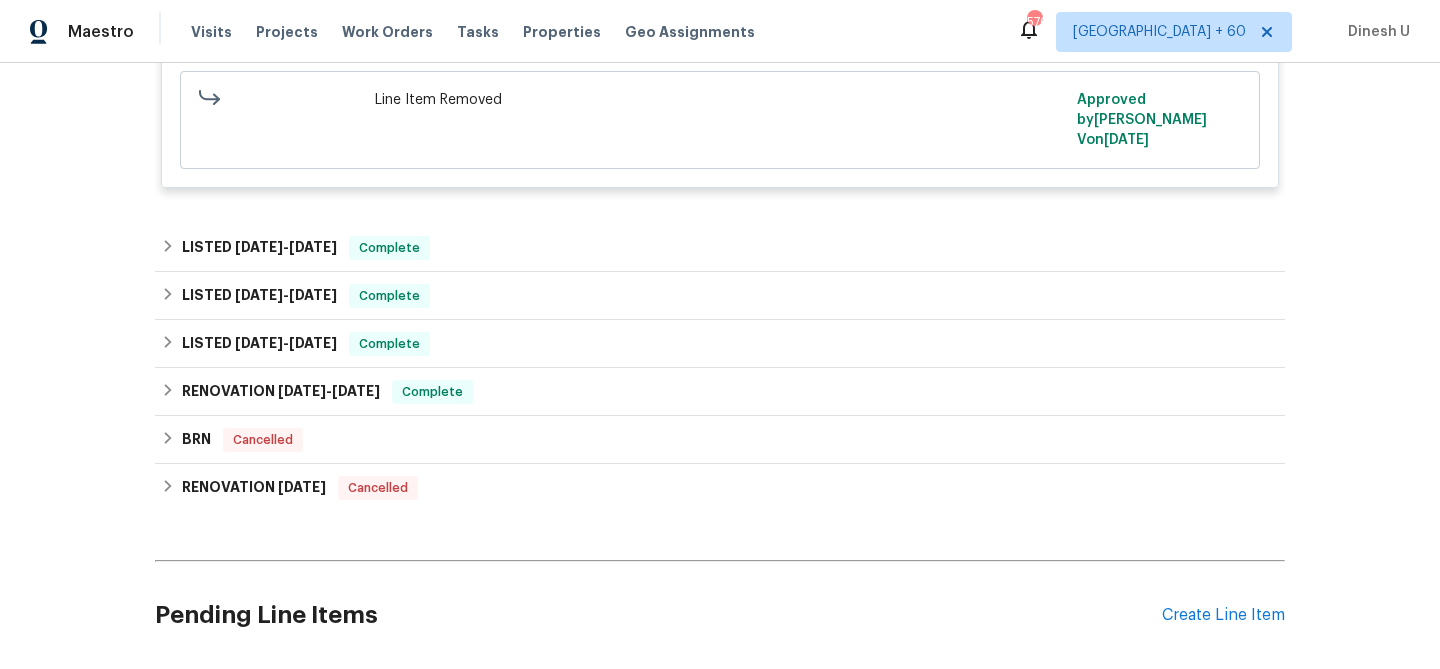 scroll, scrollTop: 1267, scrollLeft: 0, axis: vertical 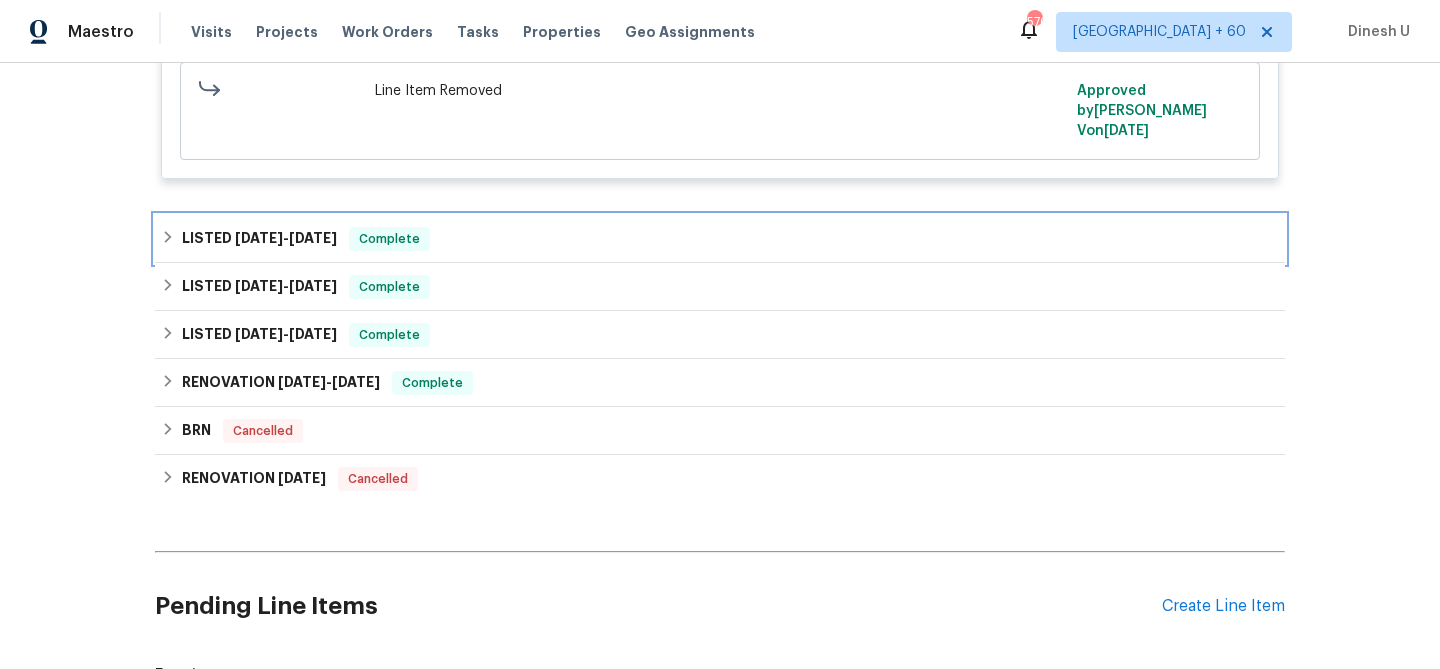 click on "[DATE]" at bounding box center (259, 238) 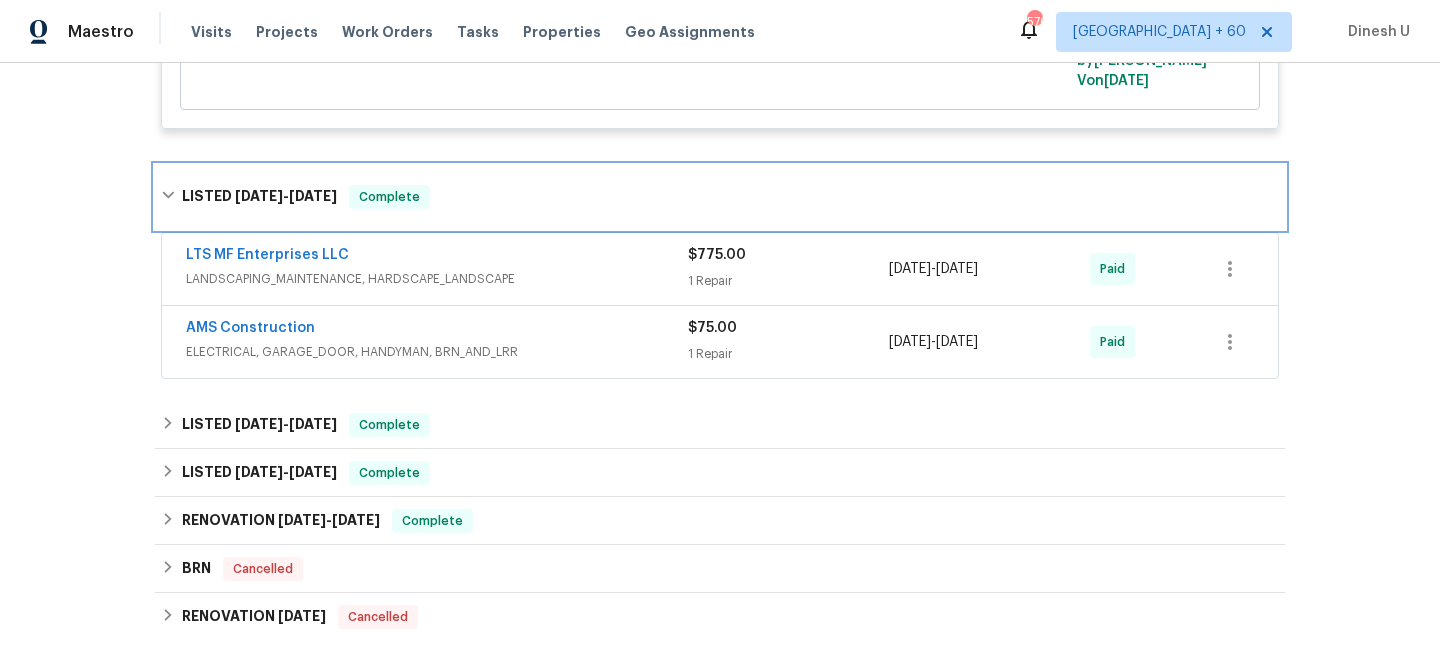 scroll, scrollTop: 1376, scrollLeft: 0, axis: vertical 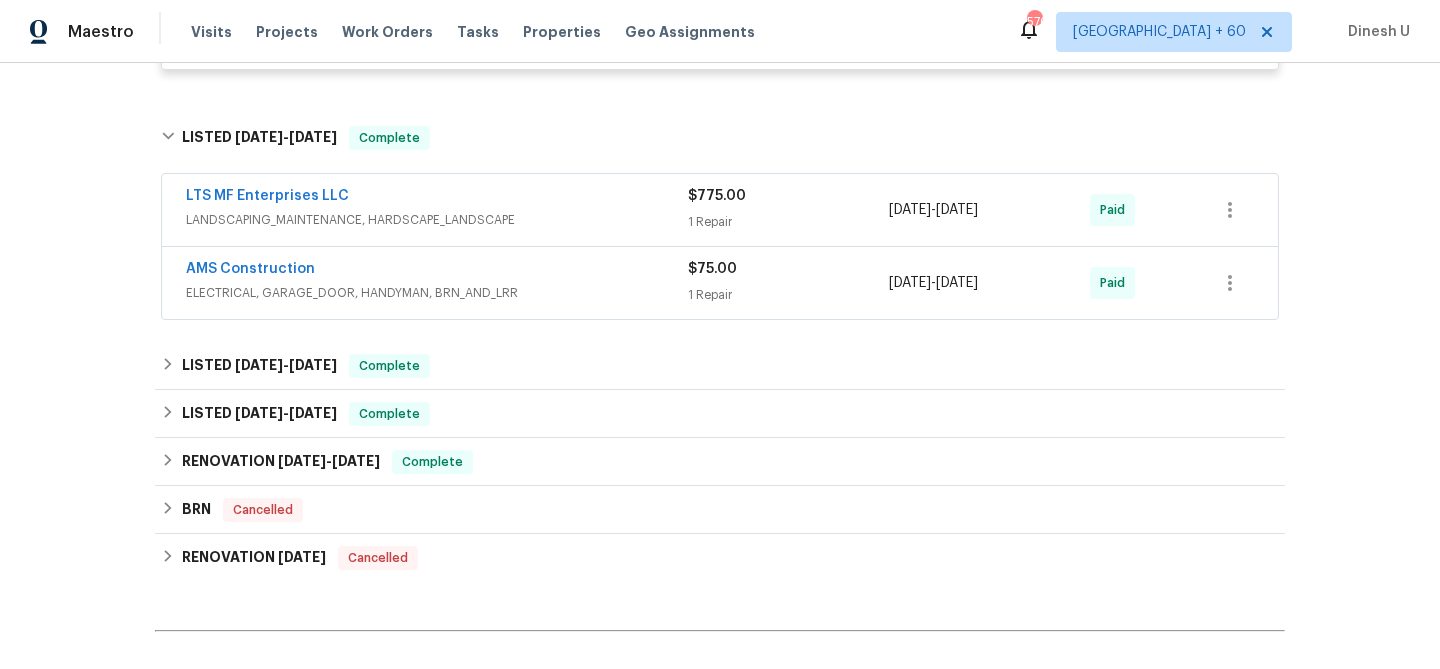 click on "$775.00 1 Repair" at bounding box center (788, 210) 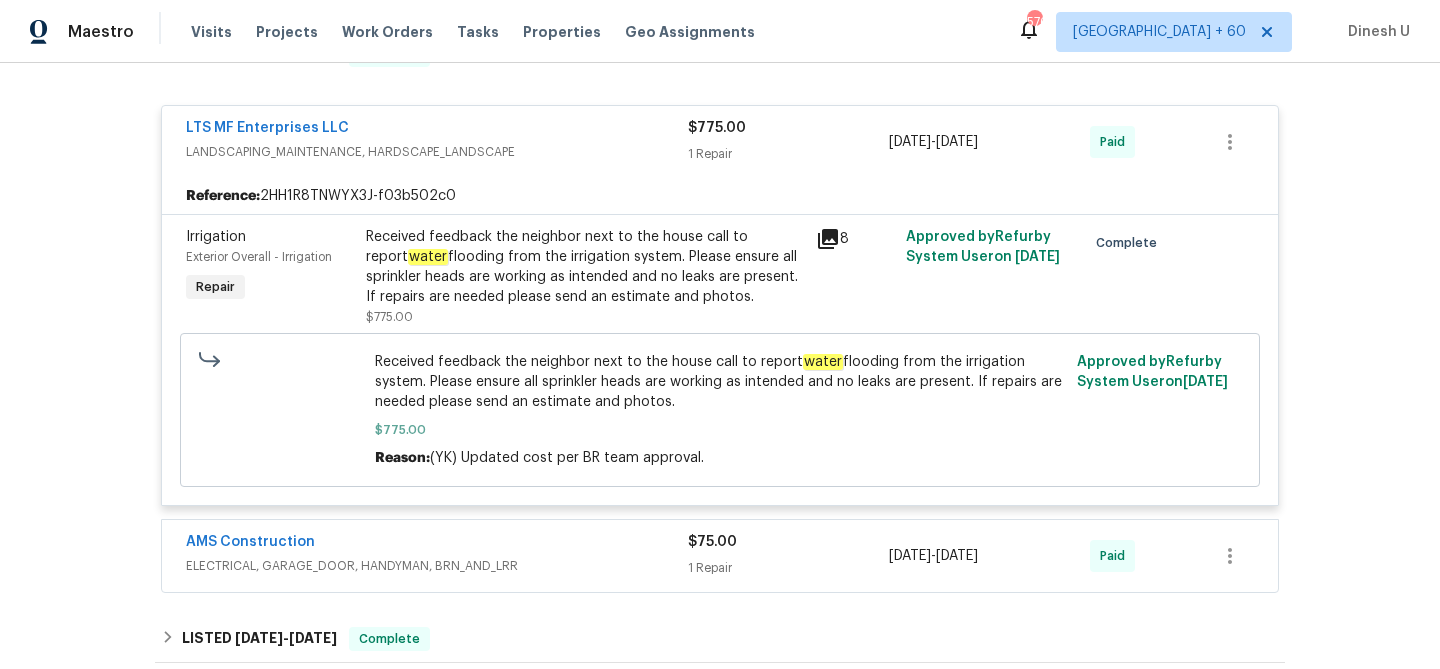 scroll, scrollTop: 1460, scrollLeft: 0, axis: vertical 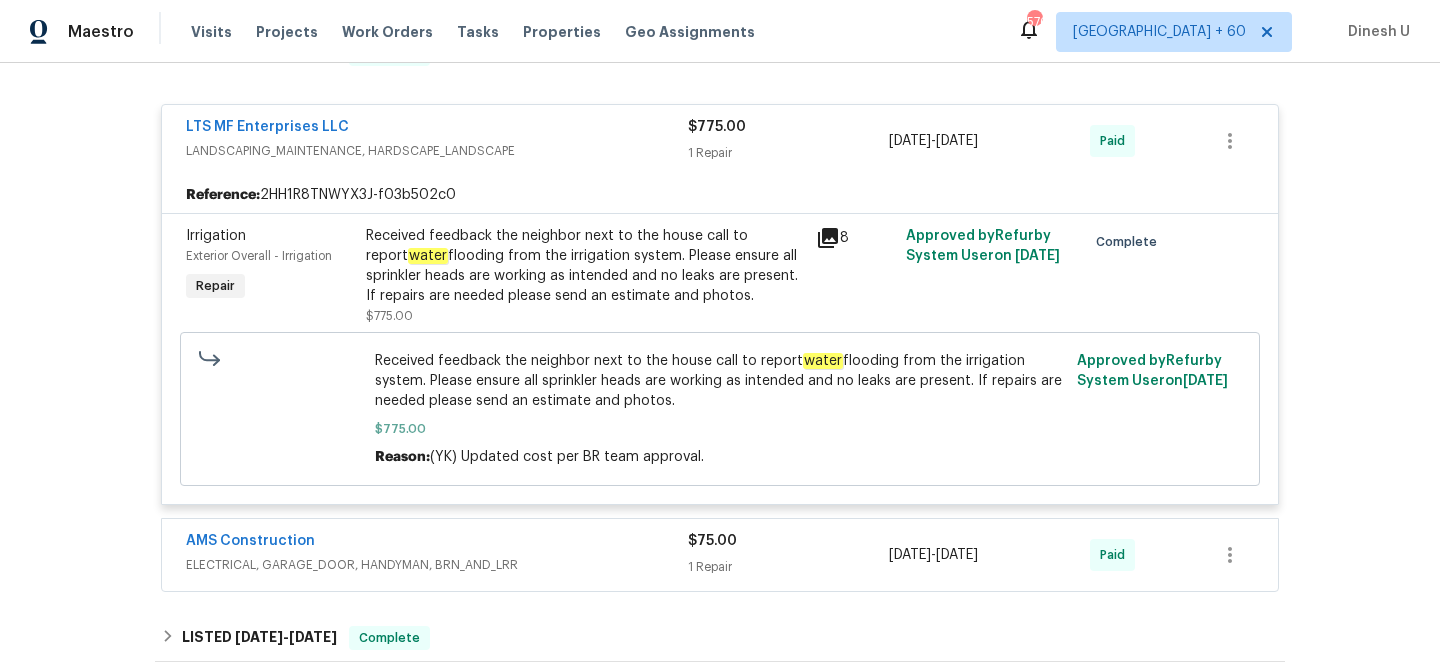 click on "Received feedback the neighbor next to the house call to report  water  flooding from the irrigation system.  Please ensure all sprinkler heads are working as intended and no leaks are present.  If repairs are needed please send an estimate and photos." at bounding box center [585, 266] 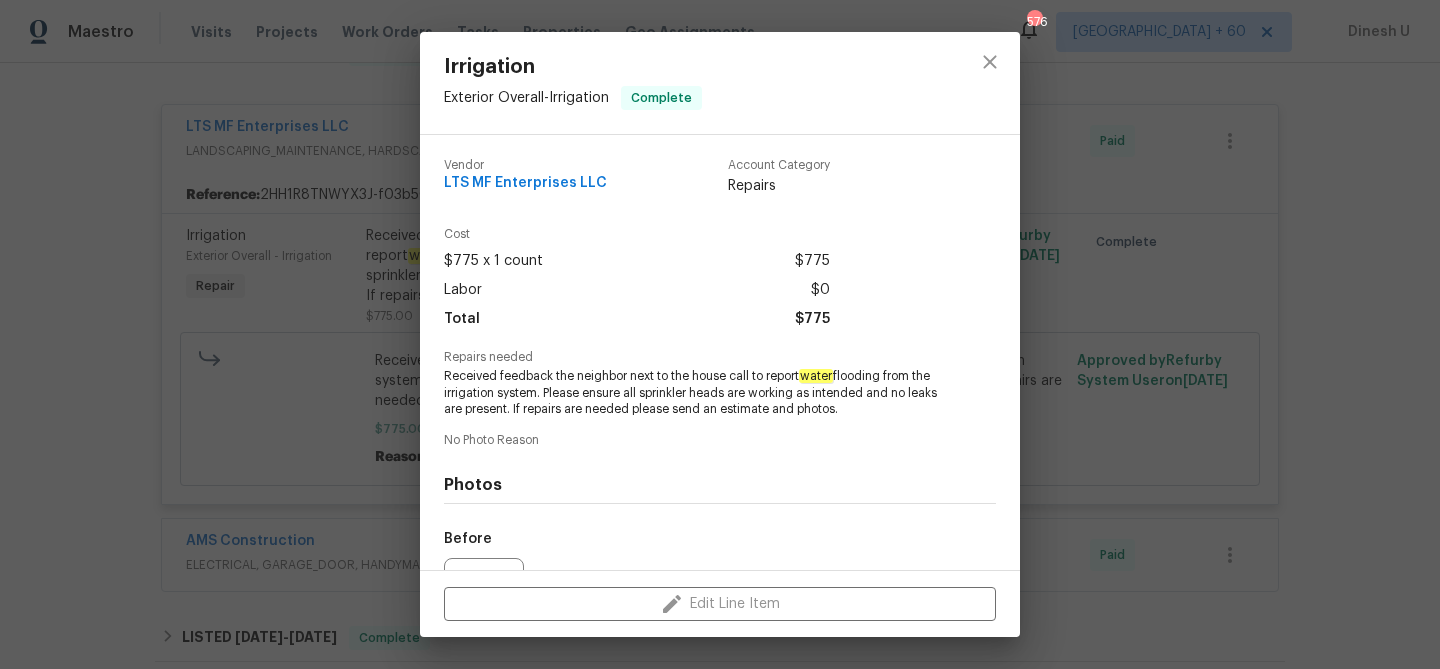 click on "Irrigation Exterior Overall  -  Irrigation Complete Vendor LTS MF Enterprises LLC Account Category Repairs Cost $775 x 1 count $775 Labor $0 Total $775 Repairs needed Received feedback the neighbor next to the house call to report  water  flooding from the irrigation system.  Please ensure all sprinkler heads are working as intended and no leaks are present.  If repairs are needed please send an estimate and photos. No Photo Reason   Photos Before After  Edit Line Item" at bounding box center [720, 334] 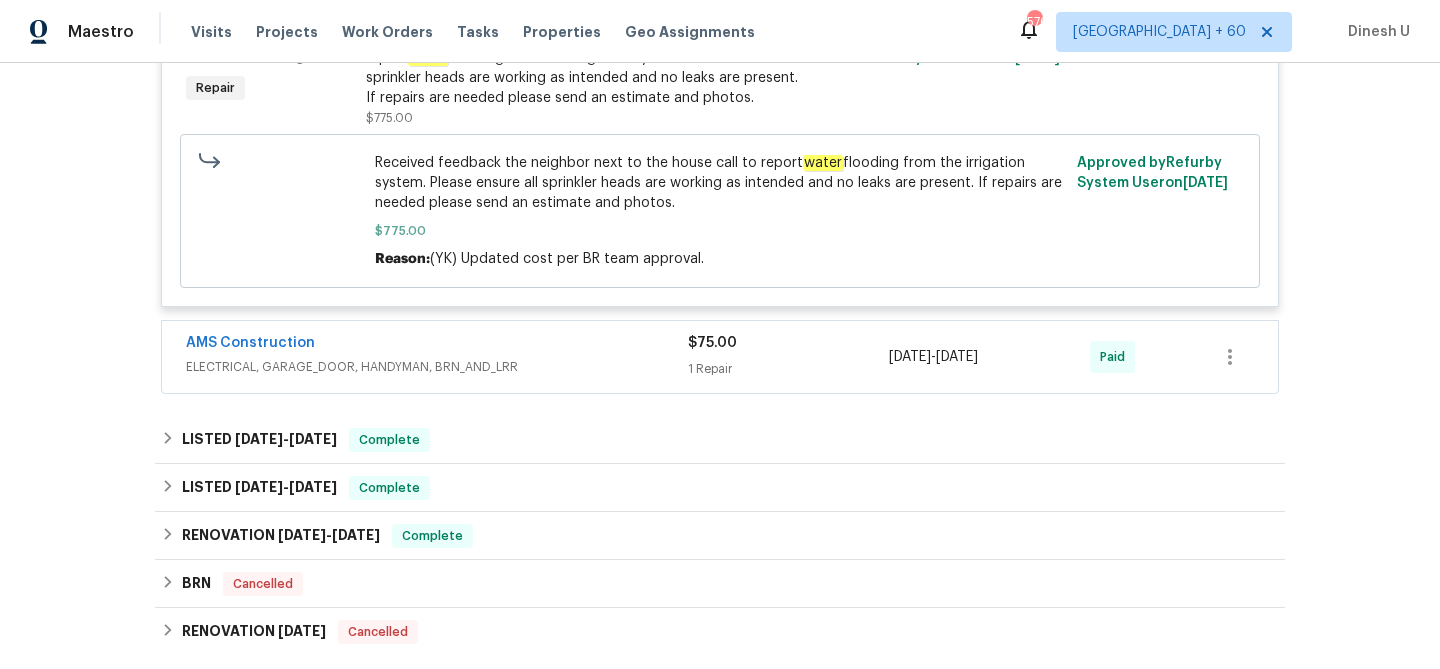 scroll, scrollTop: 1718, scrollLeft: 0, axis: vertical 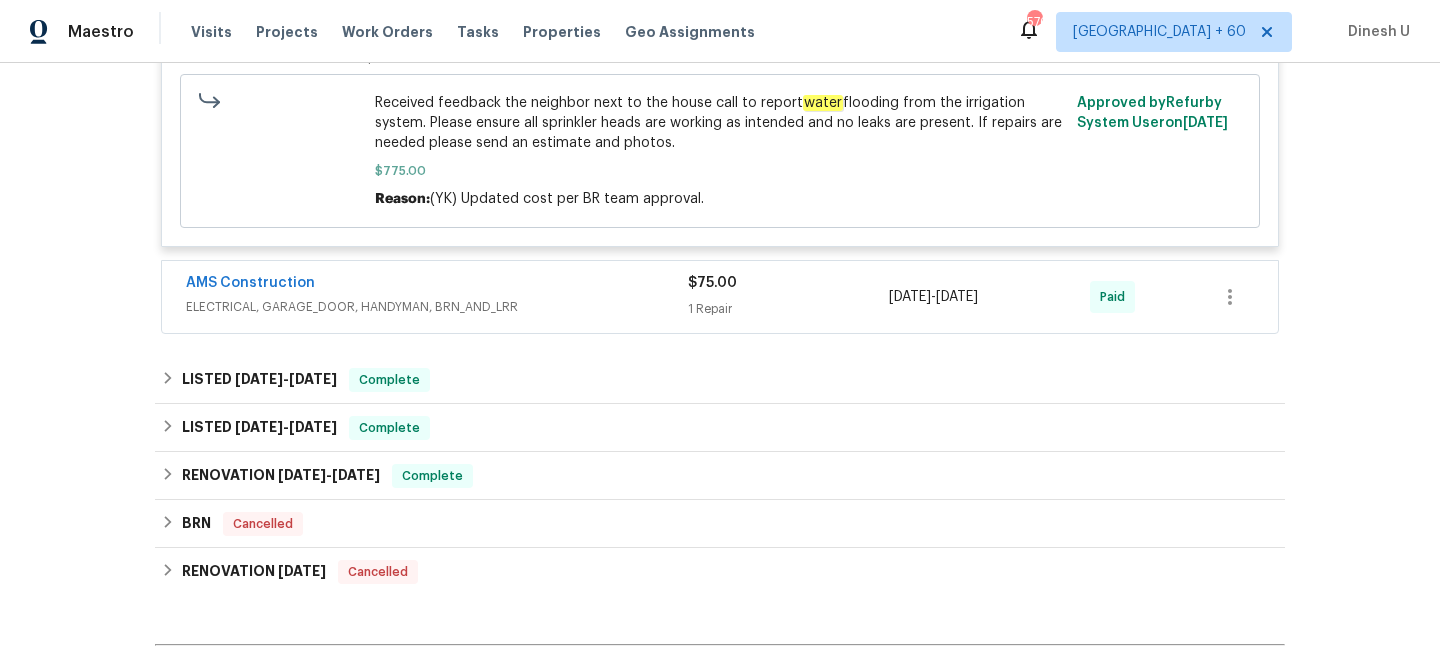 click on "1 Repair" at bounding box center (788, 309) 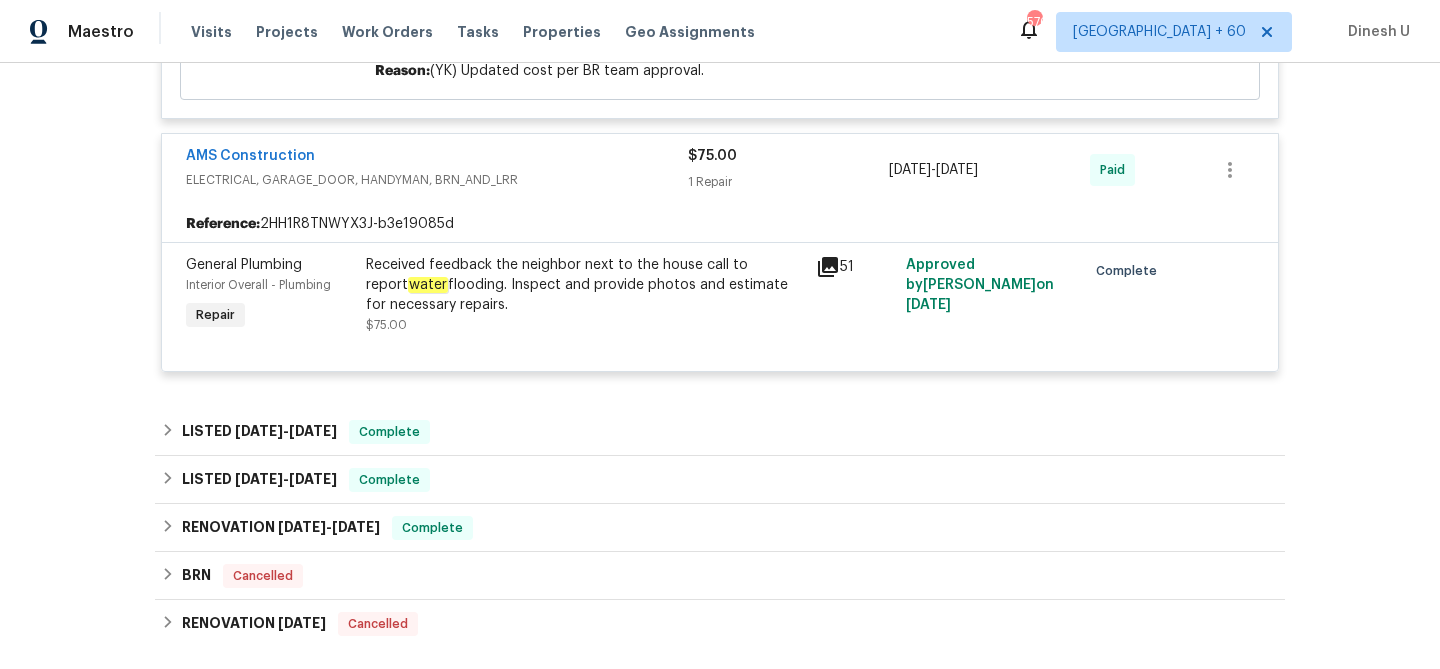 scroll, scrollTop: 1746, scrollLeft: 0, axis: vertical 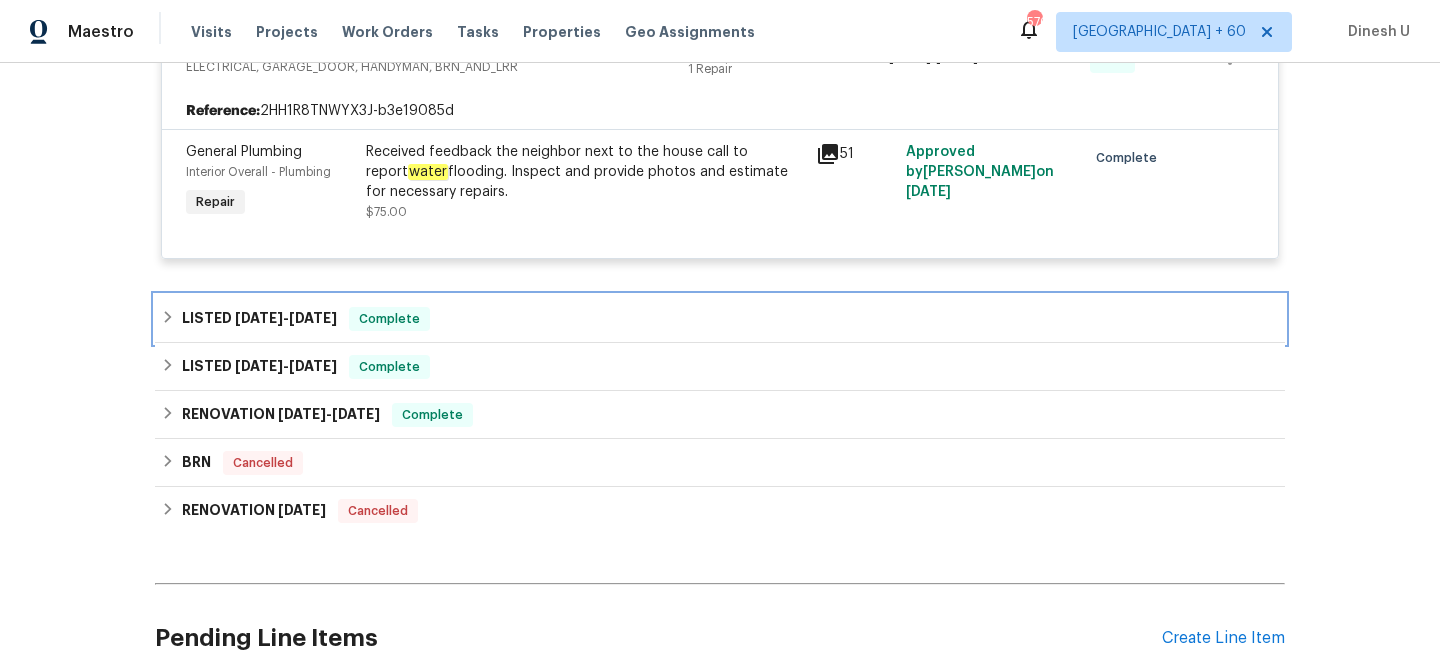 click on "[DATE]" at bounding box center [313, 318] 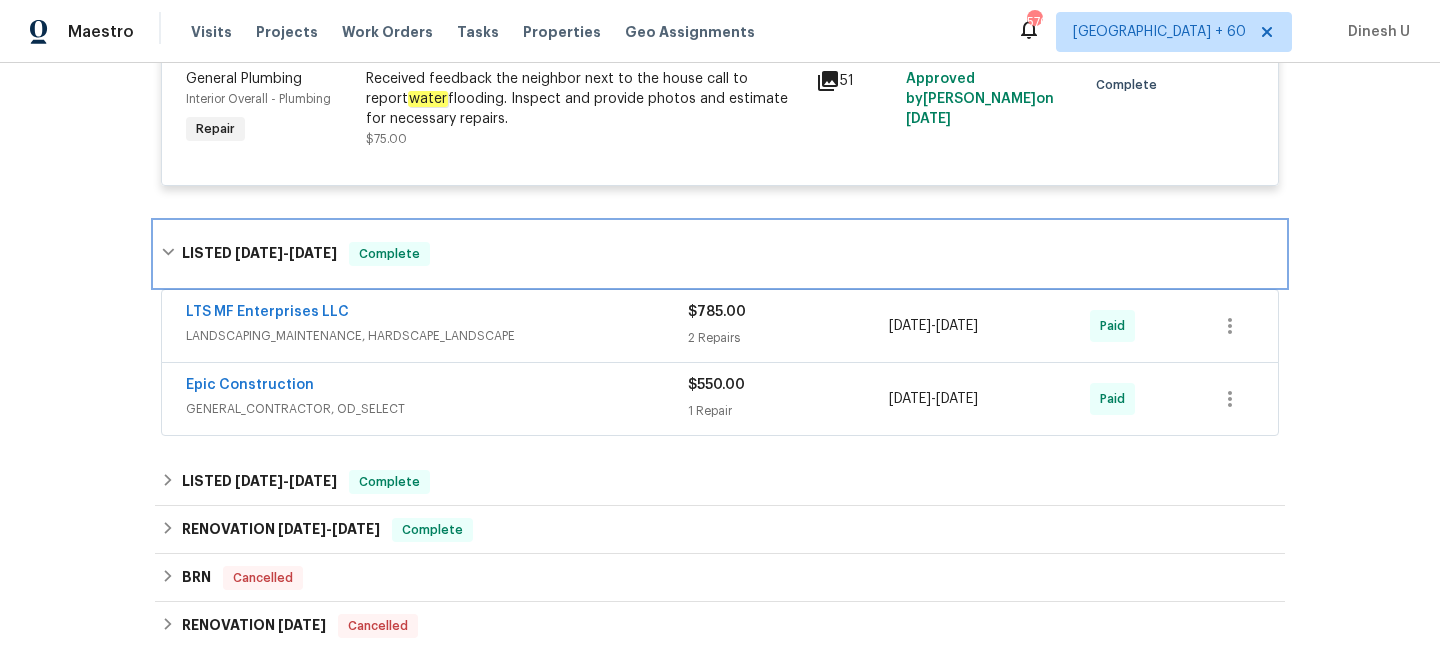 scroll, scrollTop: 2078, scrollLeft: 0, axis: vertical 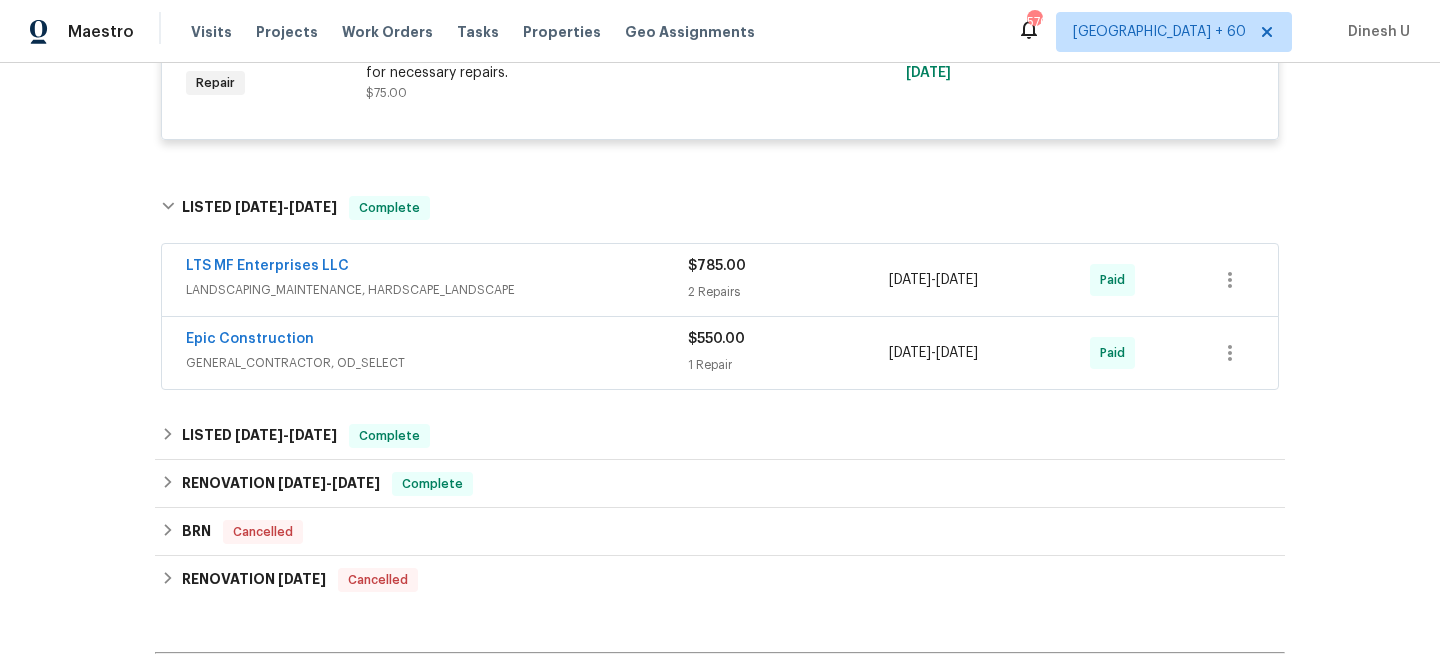 click on "2 Repairs" at bounding box center [788, 292] 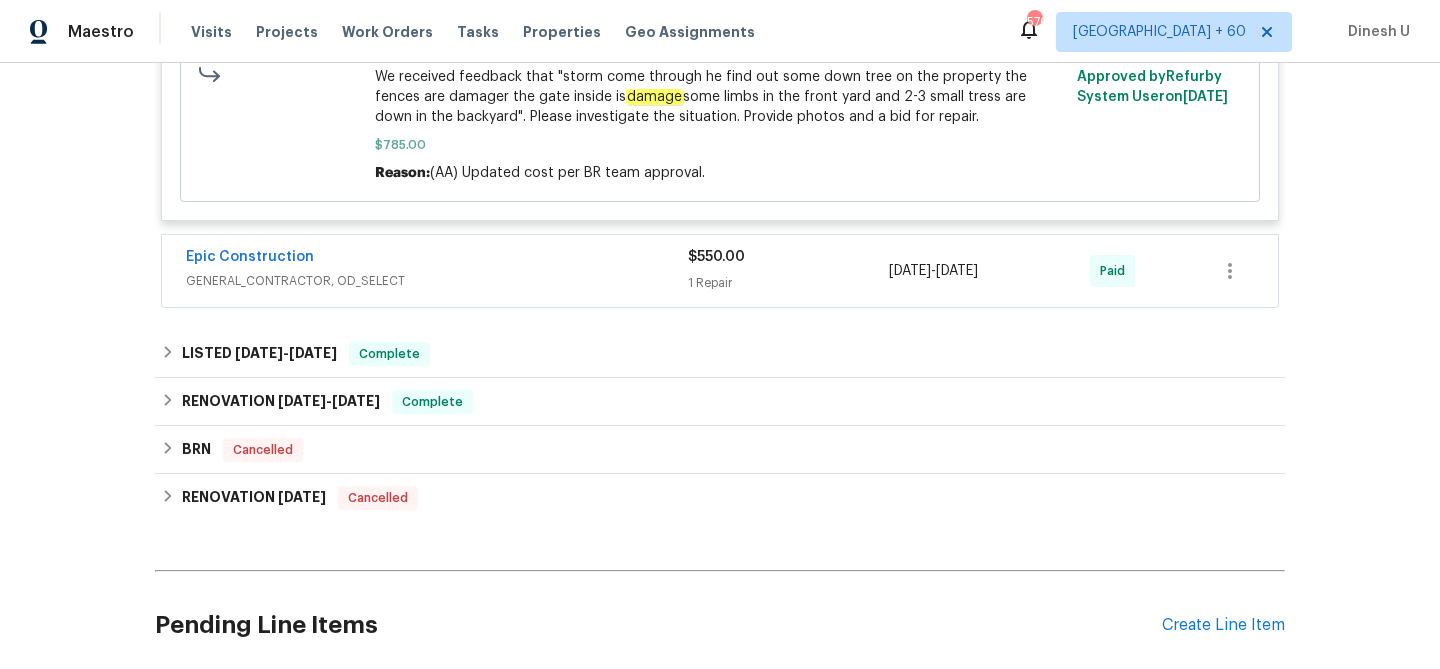 scroll, scrollTop: 2780, scrollLeft: 0, axis: vertical 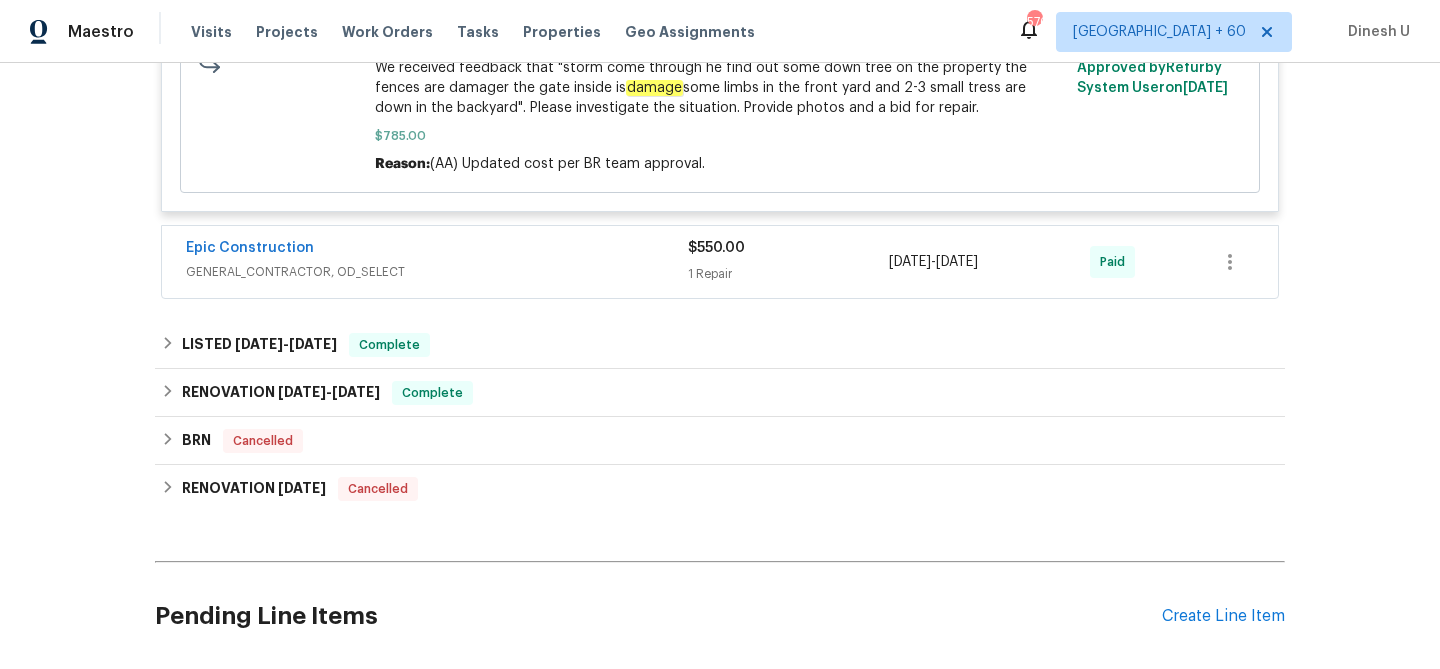 click on "Epic Construction" at bounding box center [437, 250] 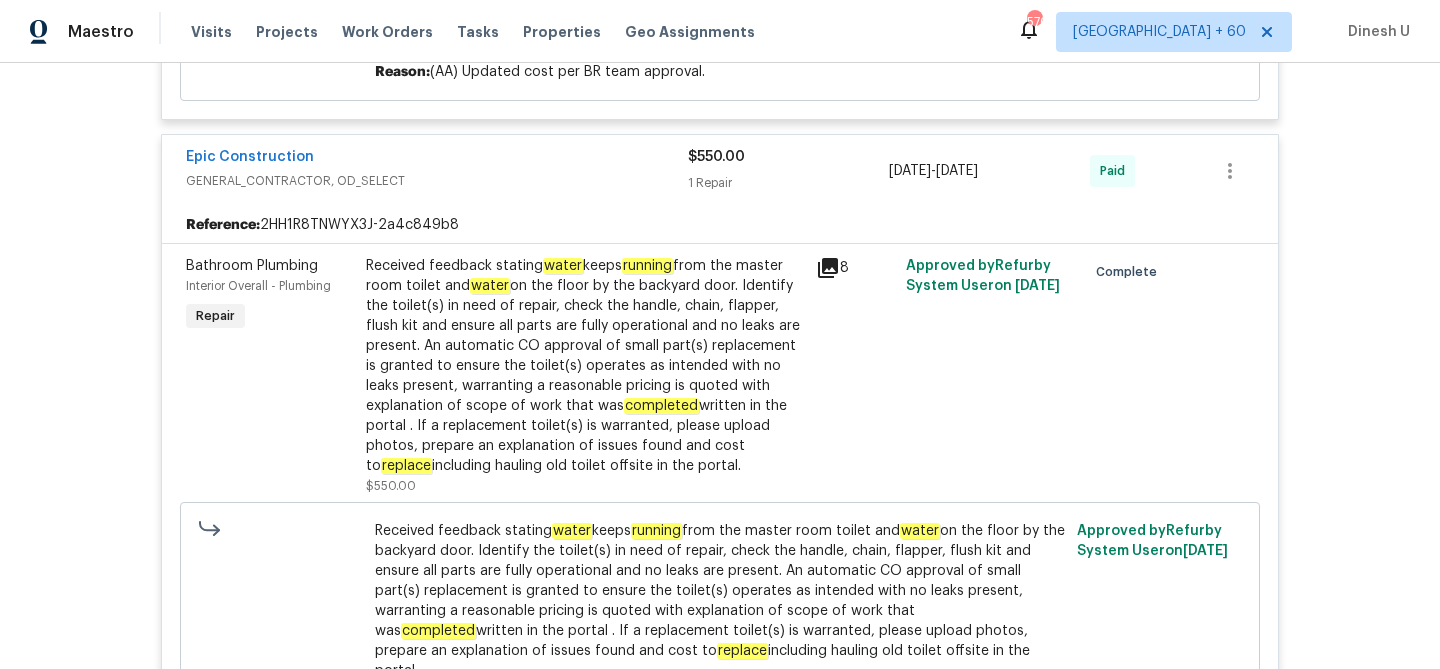 scroll, scrollTop: 2838, scrollLeft: 0, axis: vertical 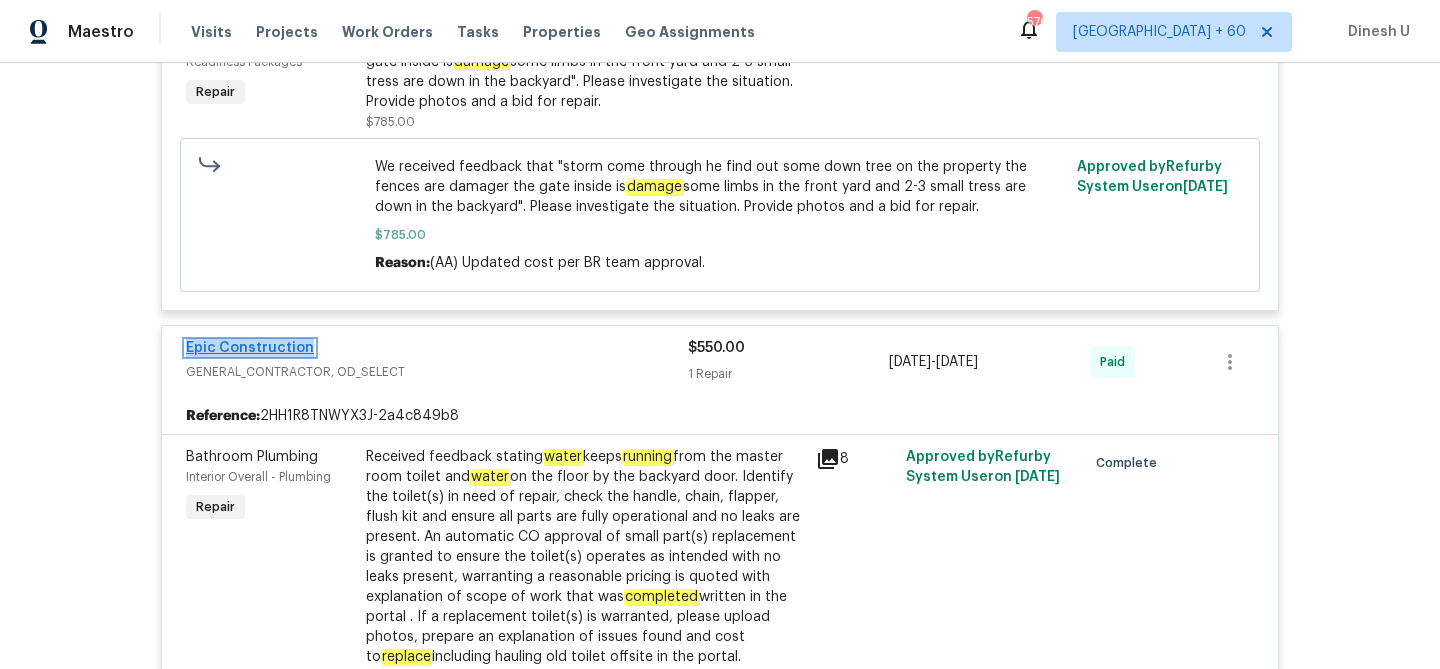click on "Epic Construction" at bounding box center [250, 348] 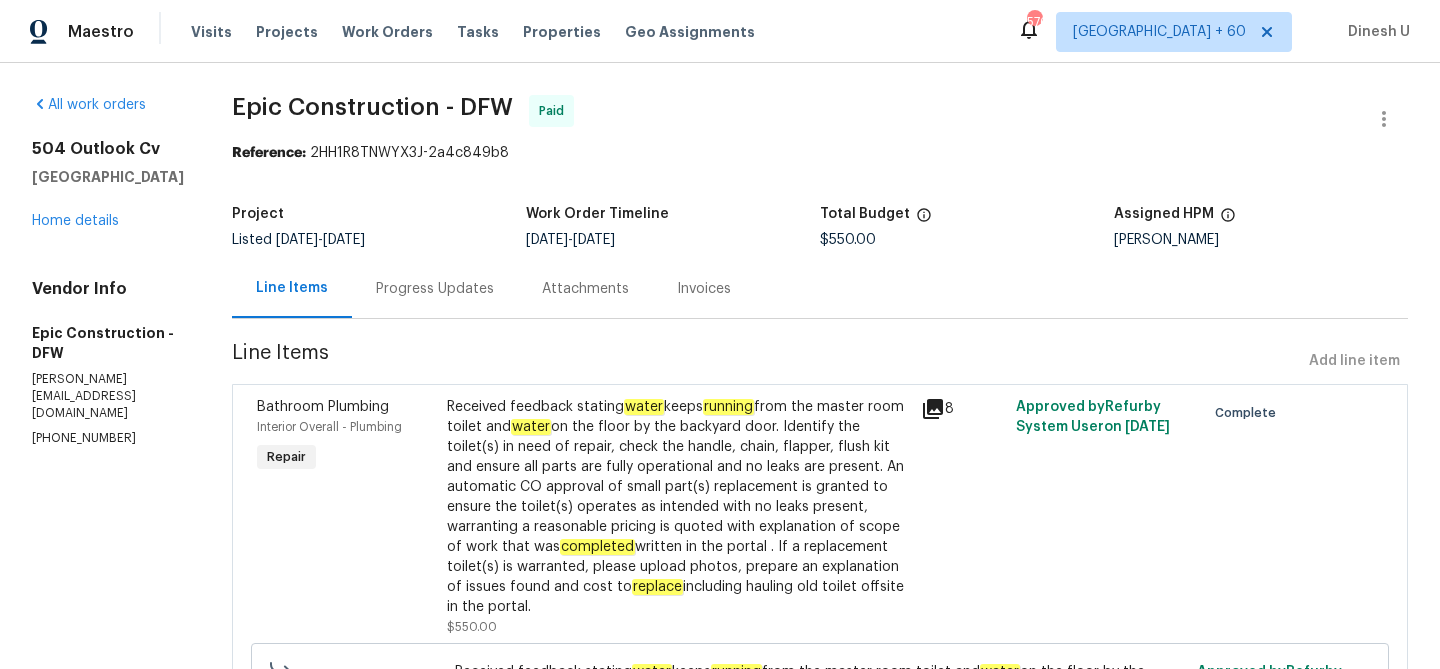 click on "Progress Updates" at bounding box center [435, 289] 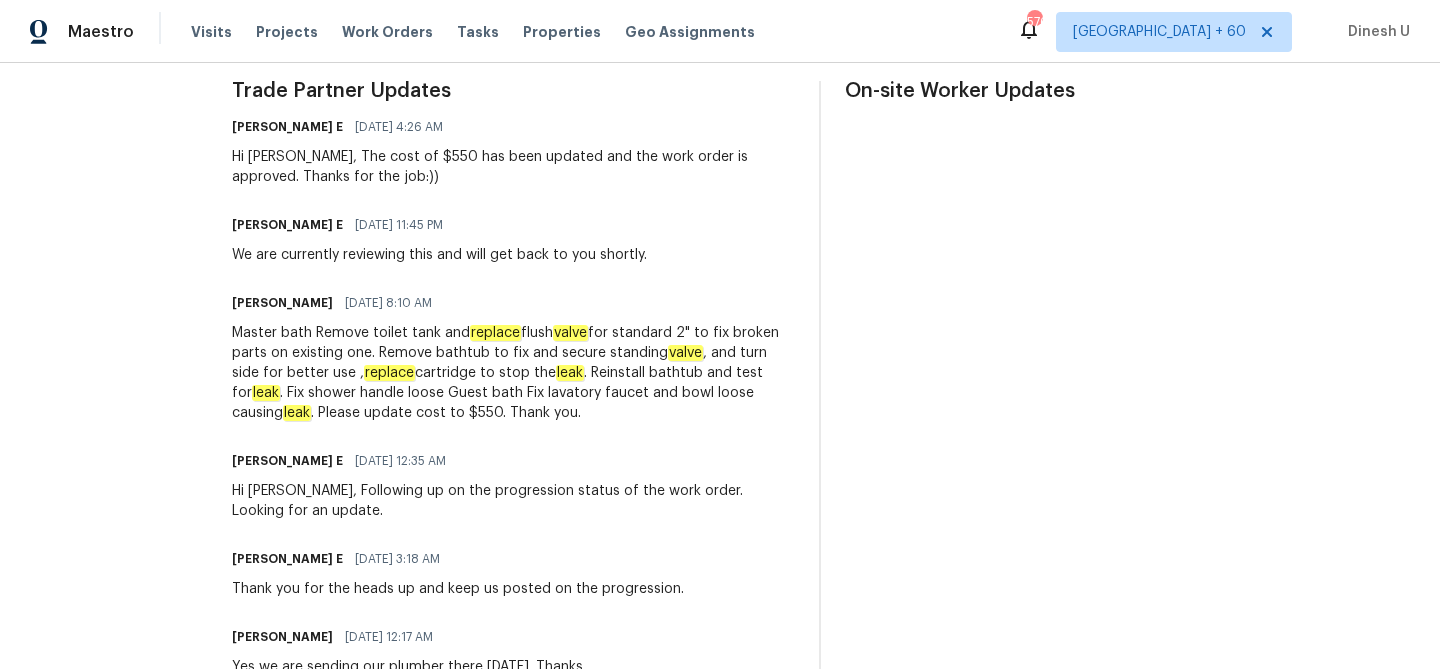 scroll, scrollTop: 595, scrollLeft: 0, axis: vertical 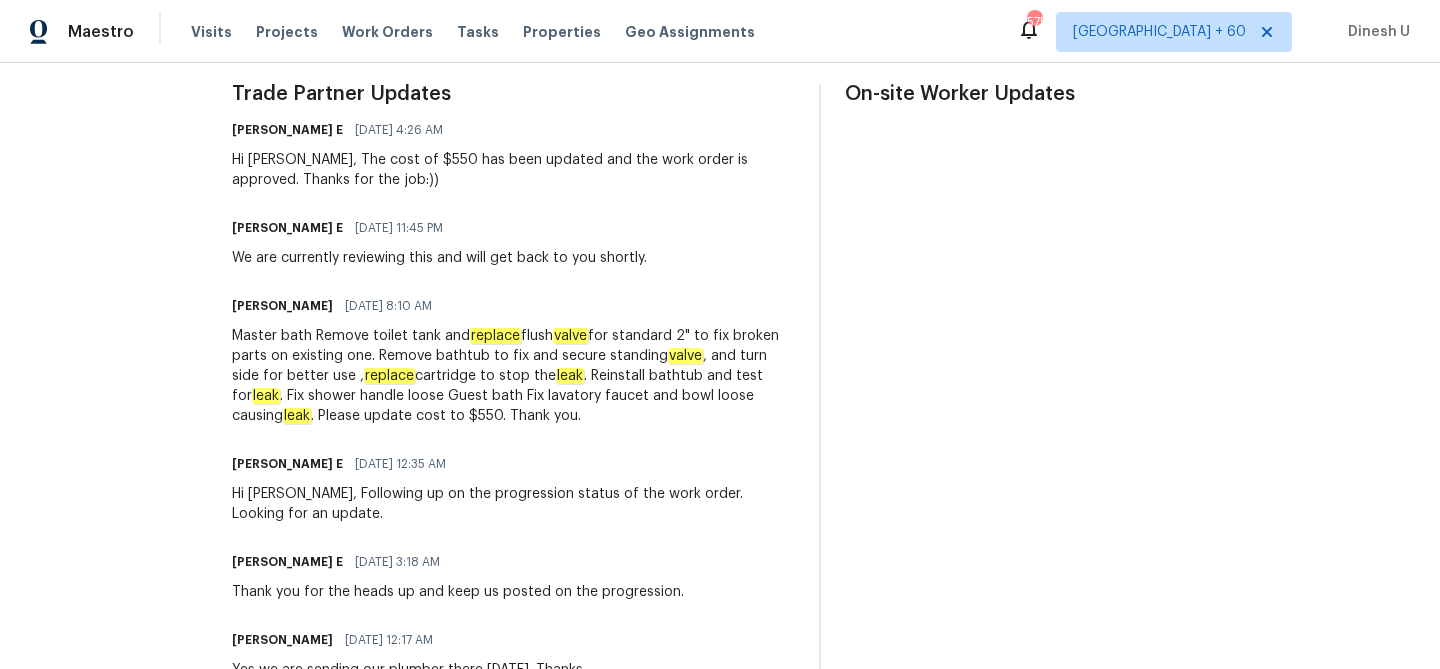 drag, startPoint x: 319, startPoint y: 378, endPoint x: 531, endPoint y: 377, distance: 212.00237 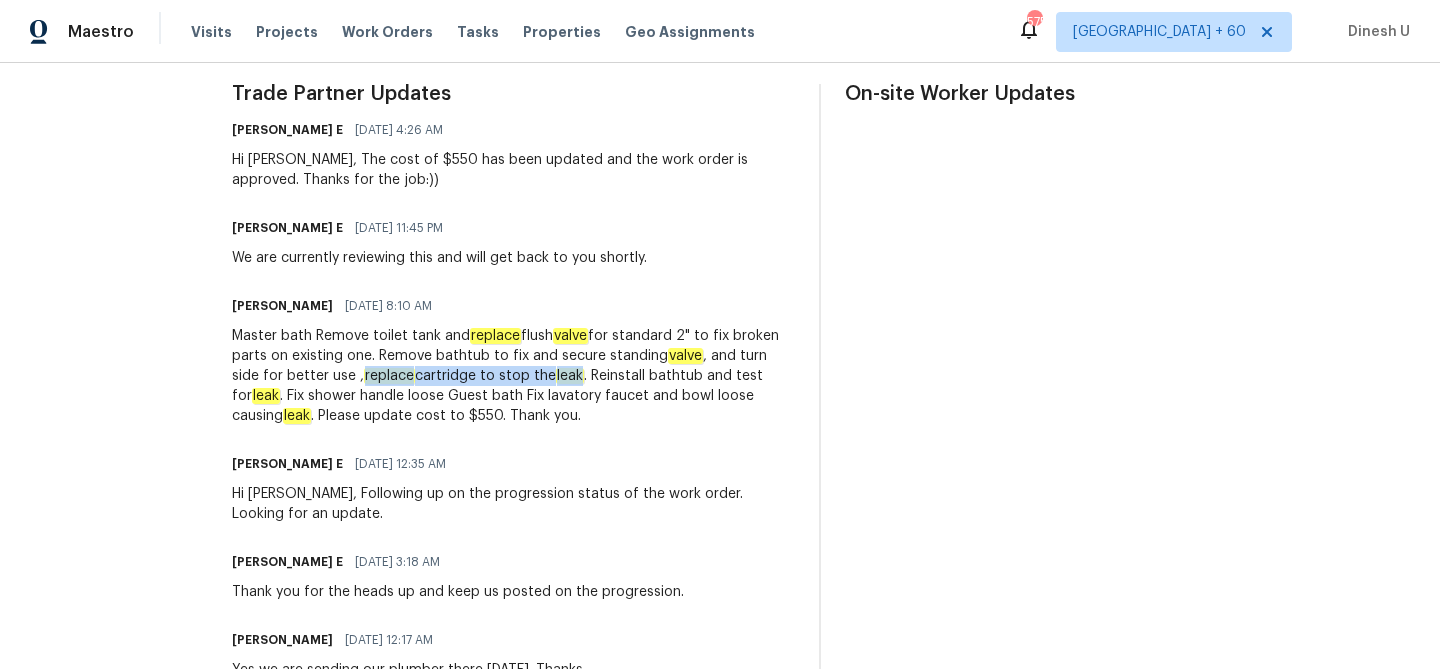 drag, startPoint x: 538, startPoint y: 377, endPoint x: 316, endPoint y: 375, distance: 222.009 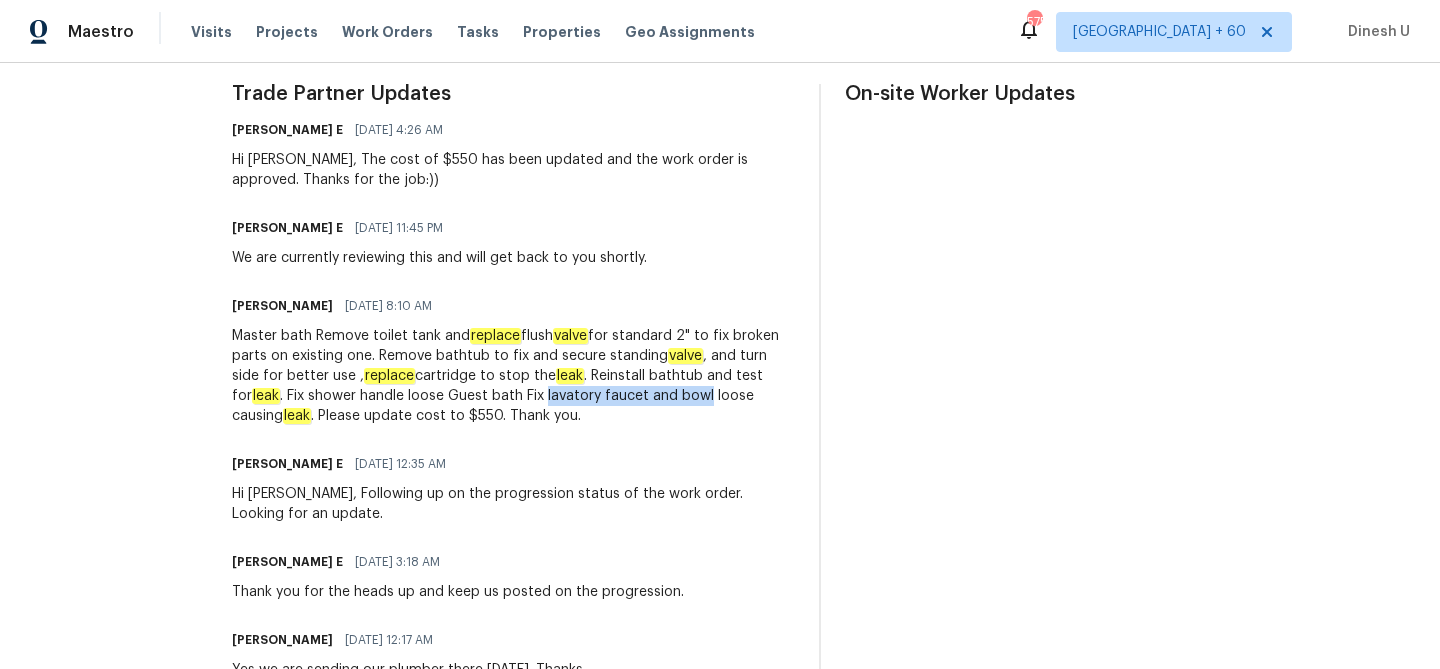 drag, startPoint x: 475, startPoint y: 397, endPoint x: 637, endPoint y: 400, distance: 162.02777 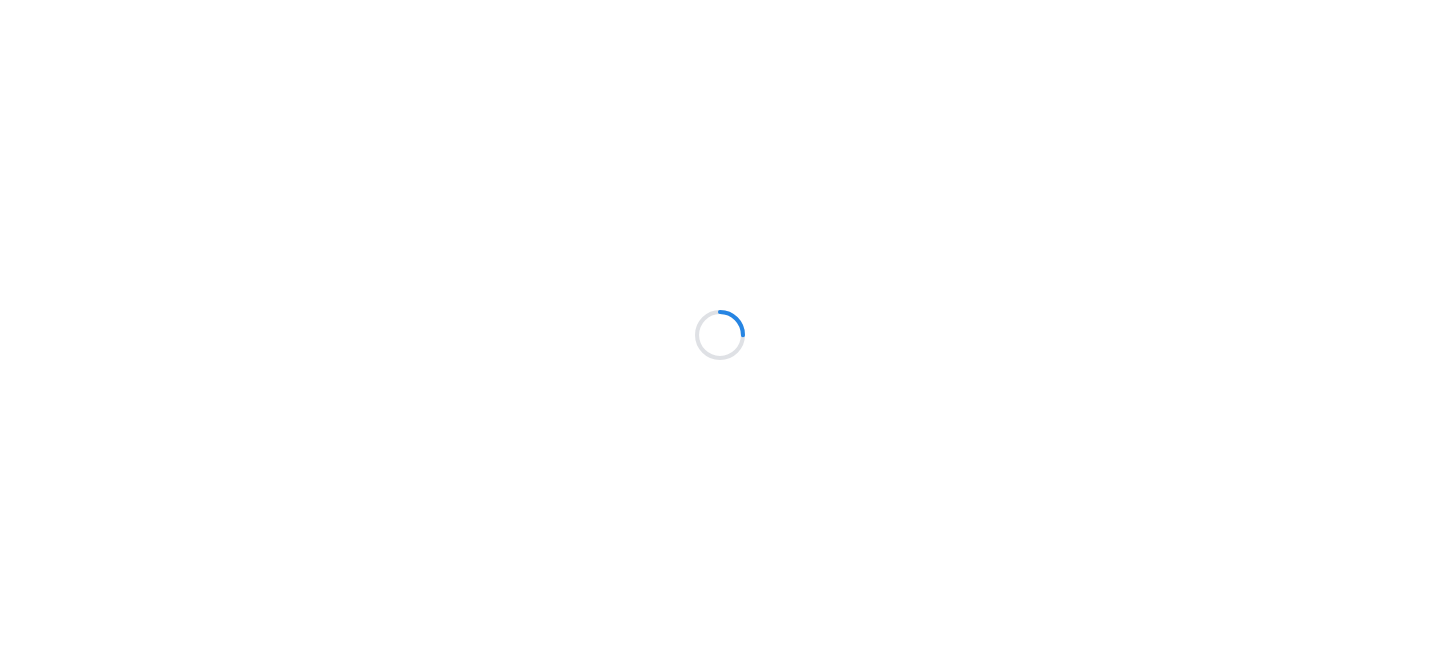 scroll, scrollTop: 0, scrollLeft: 0, axis: both 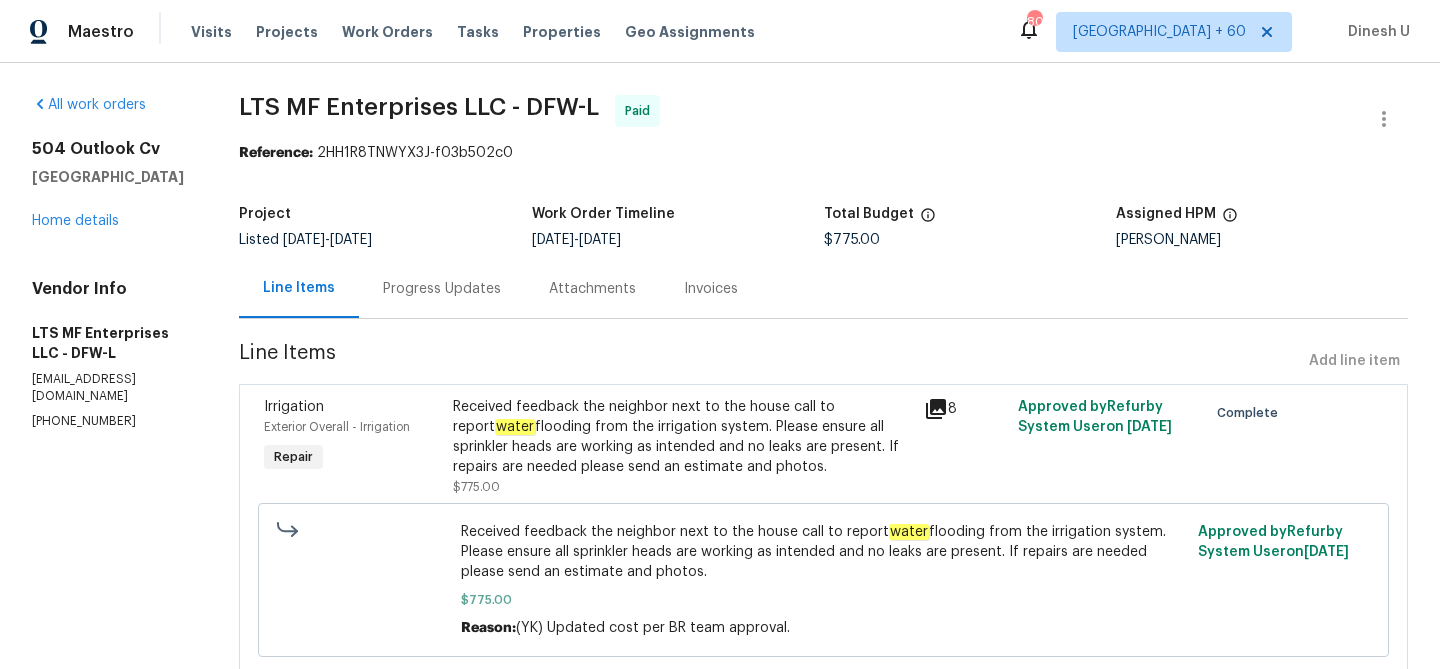 click on "Progress Updates" at bounding box center (442, 289) 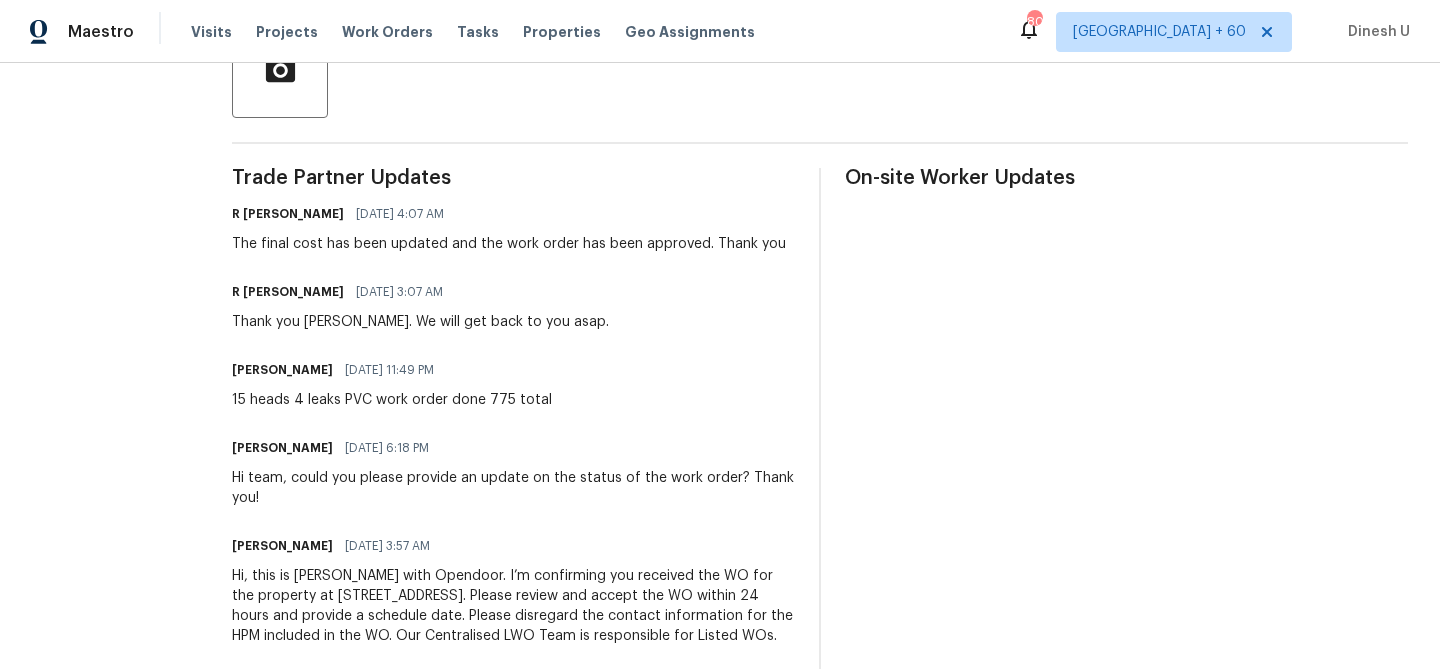 scroll, scrollTop: 504, scrollLeft: 0, axis: vertical 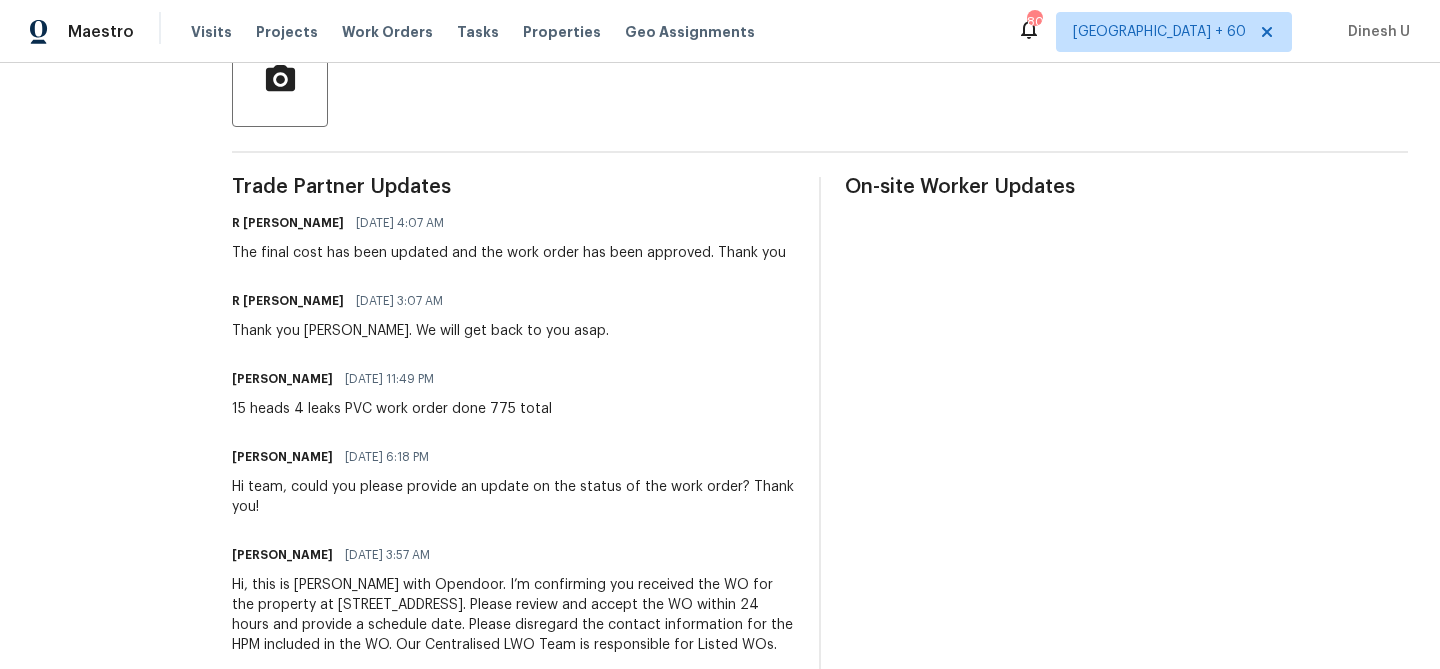 click on "15  heads 4 leaks PVC work order done 775 total" at bounding box center (392, 409) 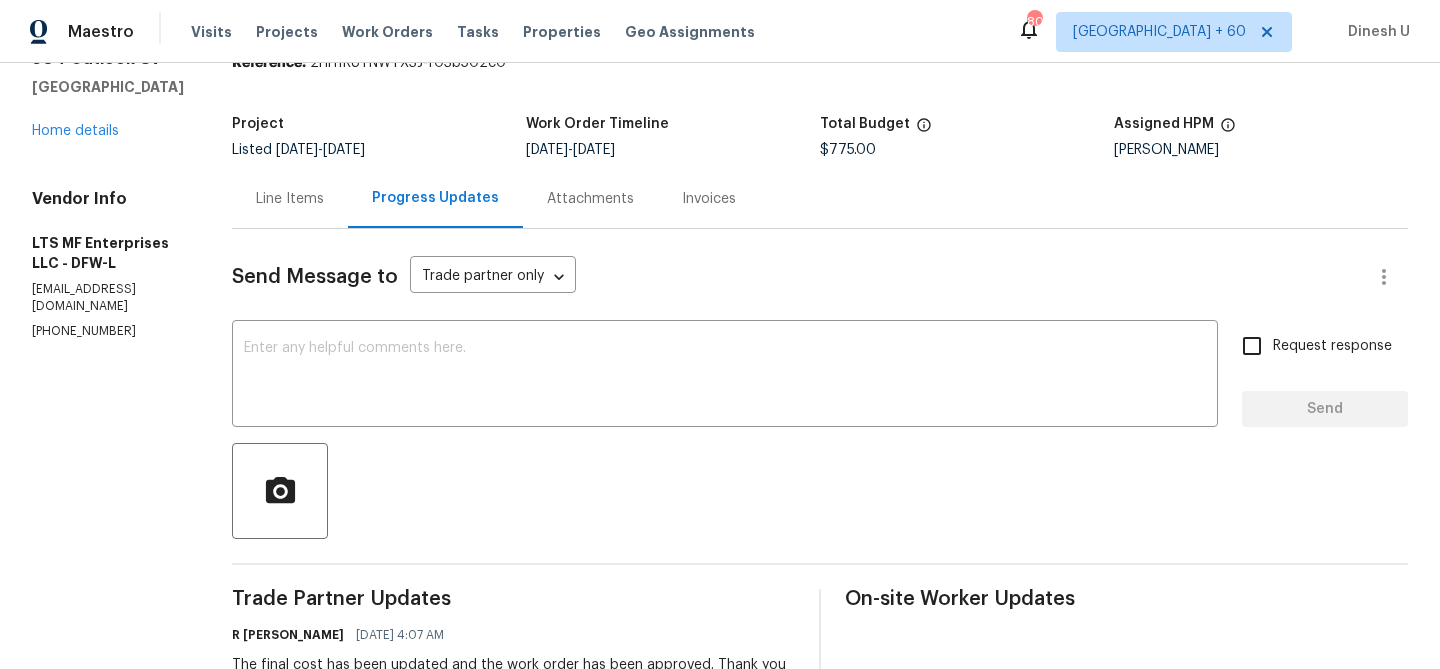 scroll, scrollTop: 0, scrollLeft: 0, axis: both 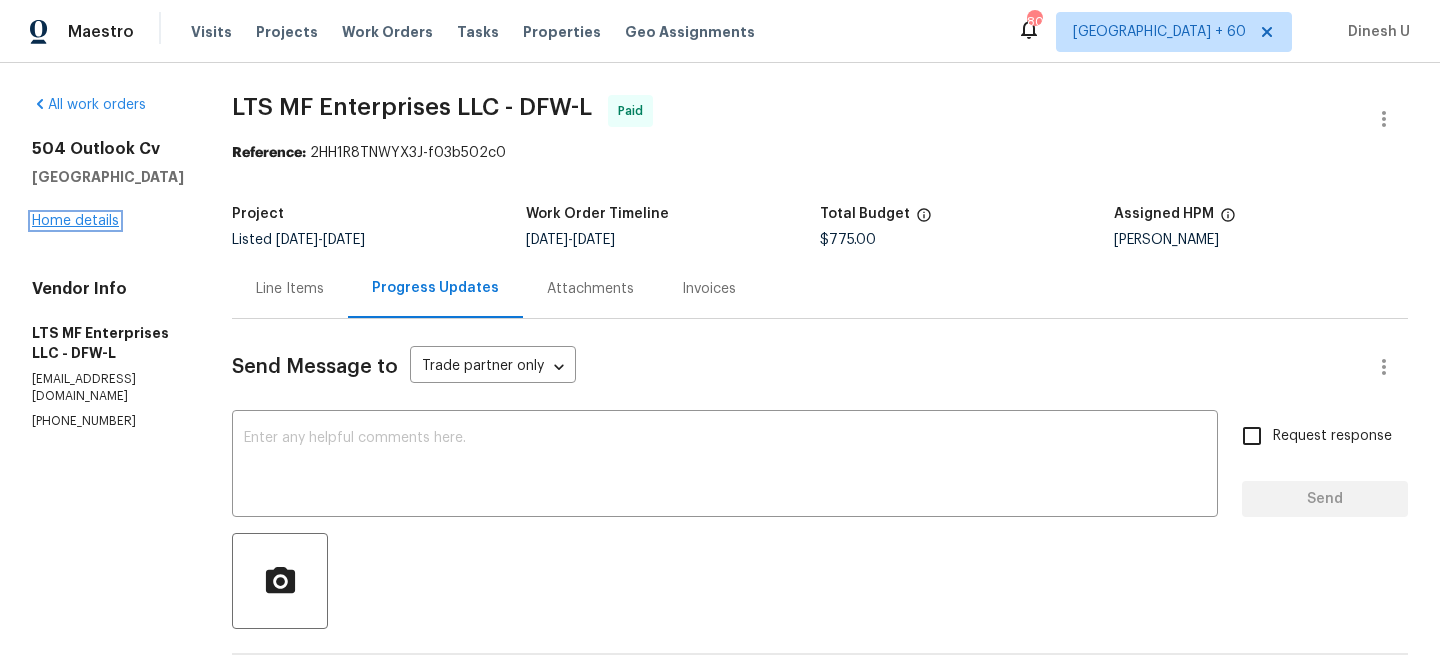 click on "Home details" at bounding box center [75, 221] 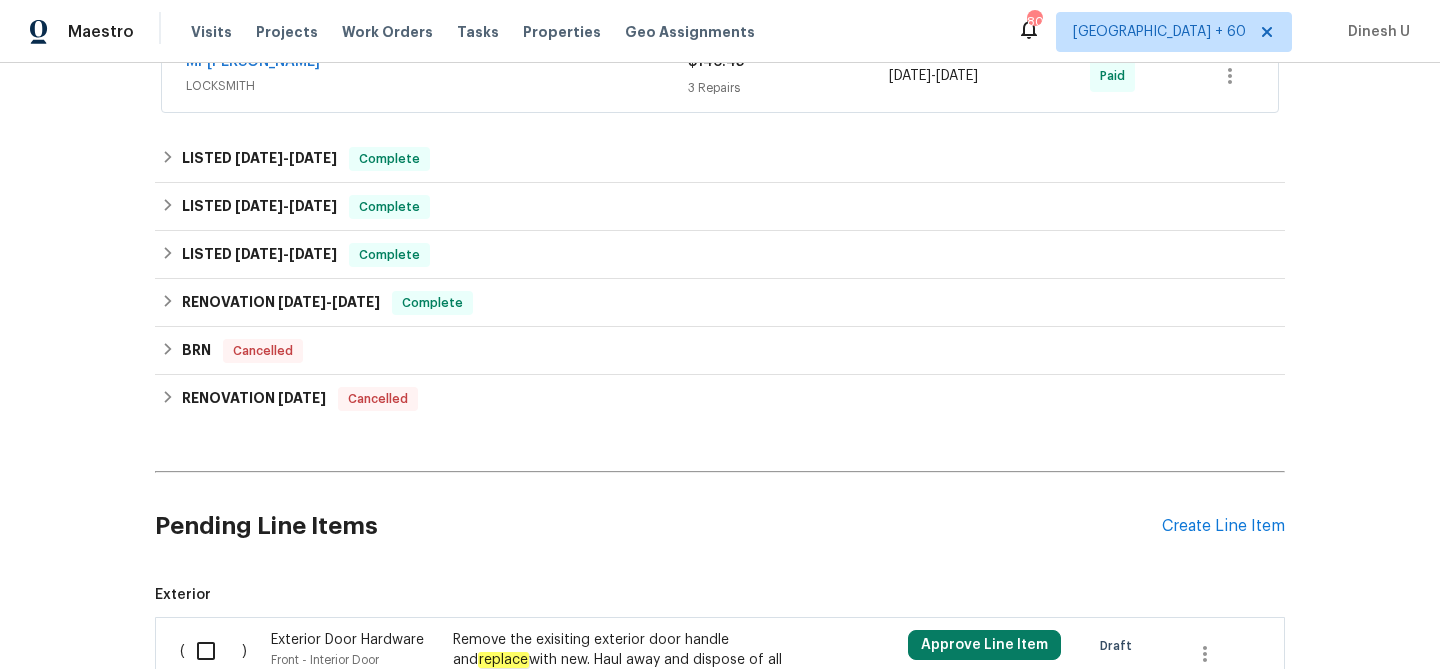 scroll, scrollTop: 409, scrollLeft: 0, axis: vertical 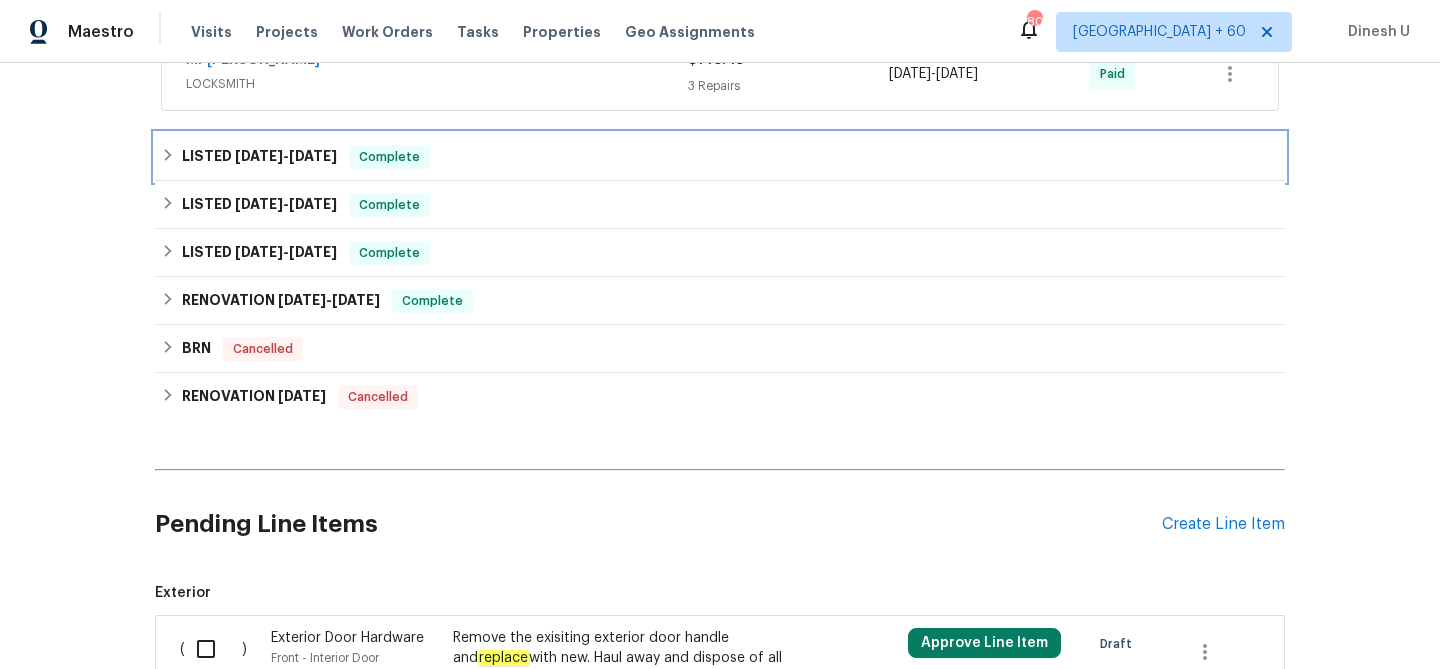 click on "LISTED   [DATE]  -  [DATE]" at bounding box center [259, 157] 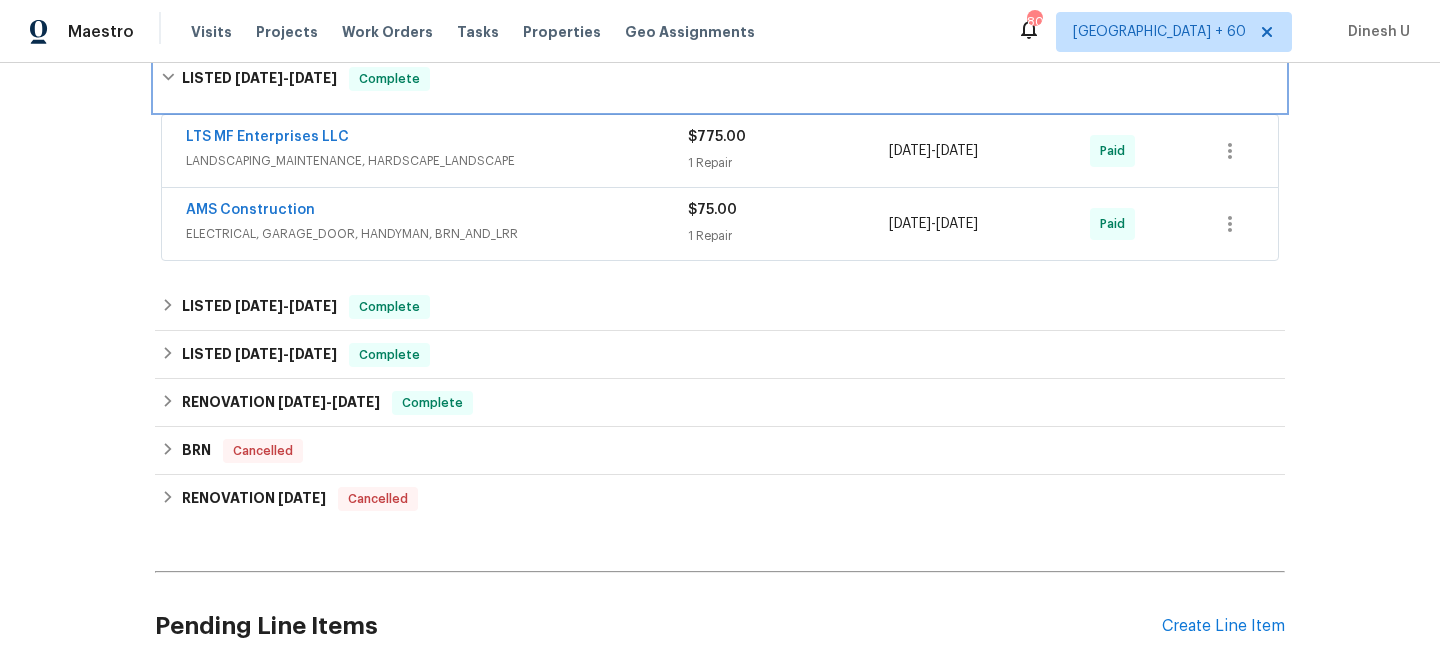 scroll, scrollTop: 591, scrollLeft: 0, axis: vertical 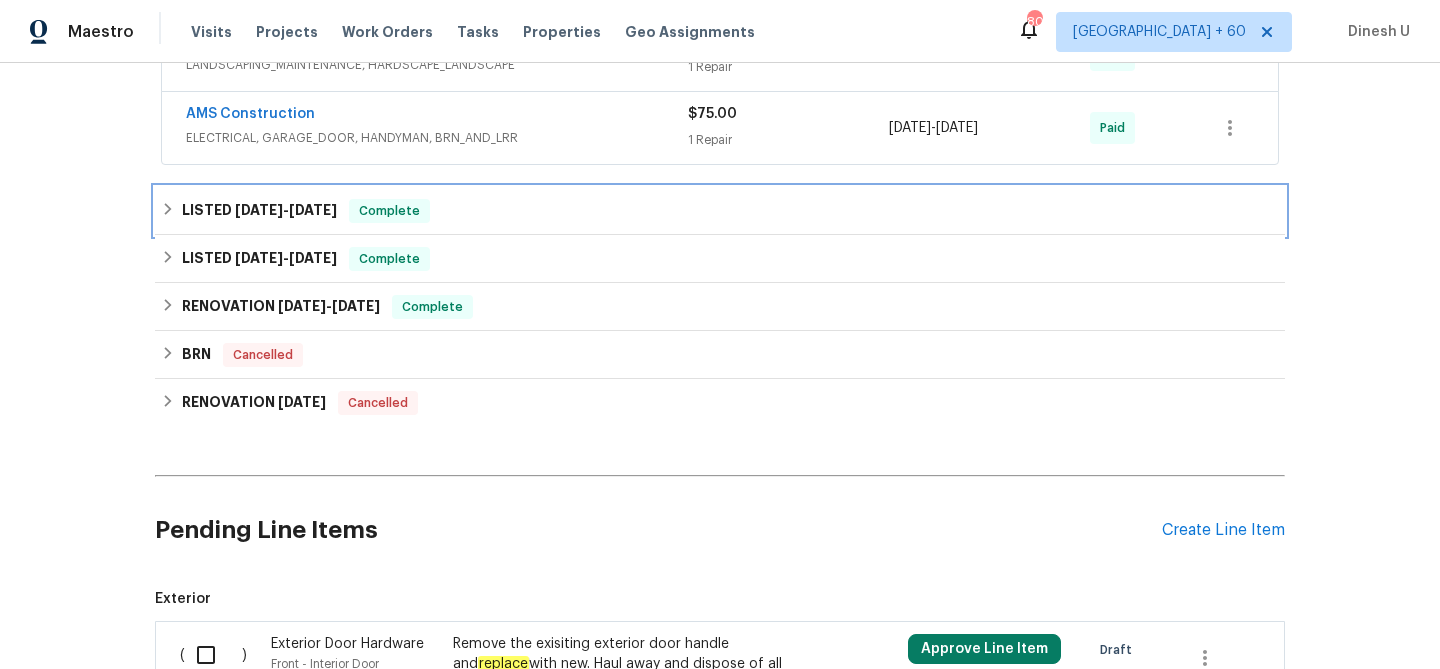 click on "[DATE]" at bounding box center [259, 210] 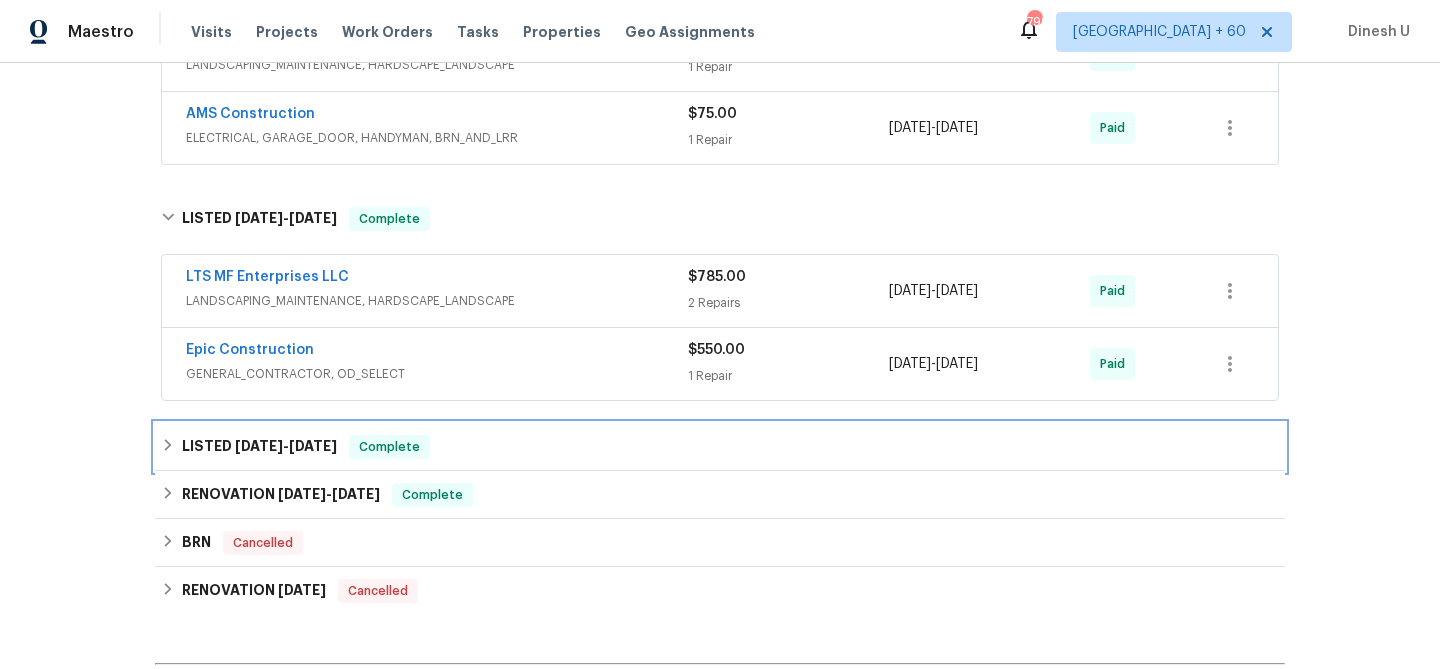 click on "[DATE]" at bounding box center (313, 446) 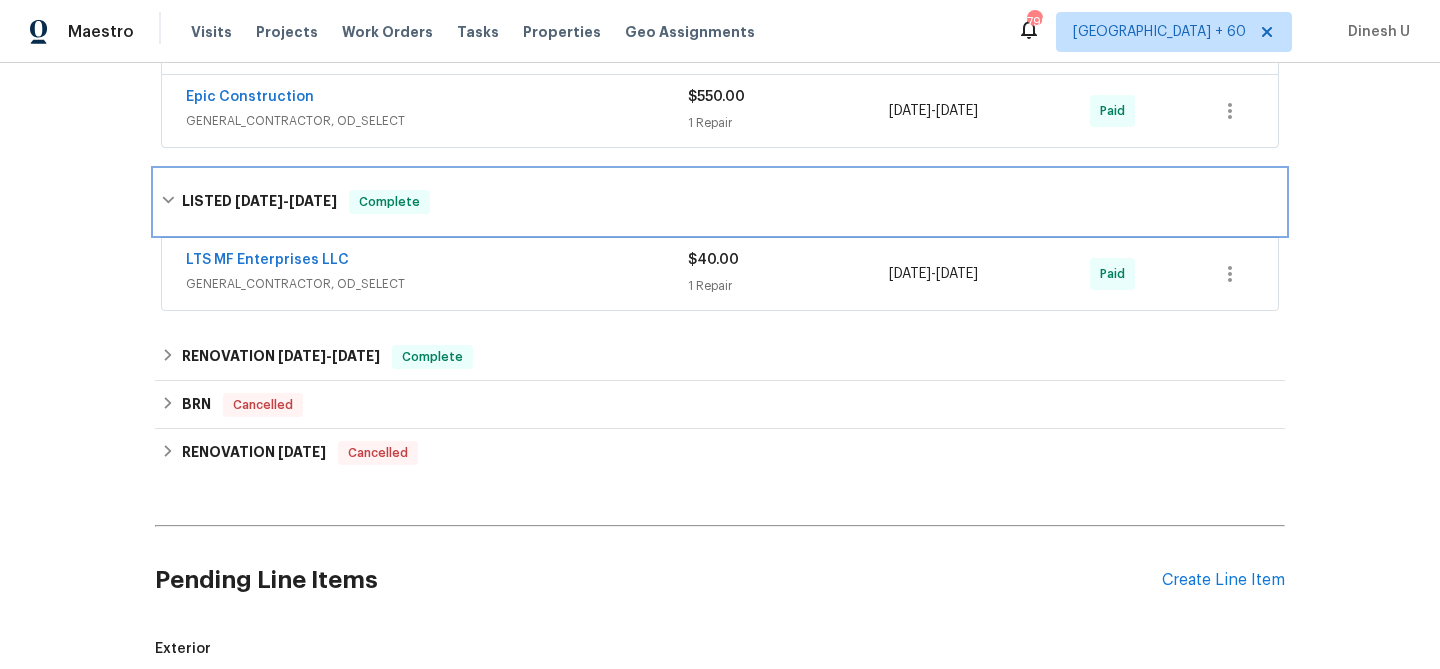 scroll, scrollTop: 850, scrollLeft: 0, axis: vertical 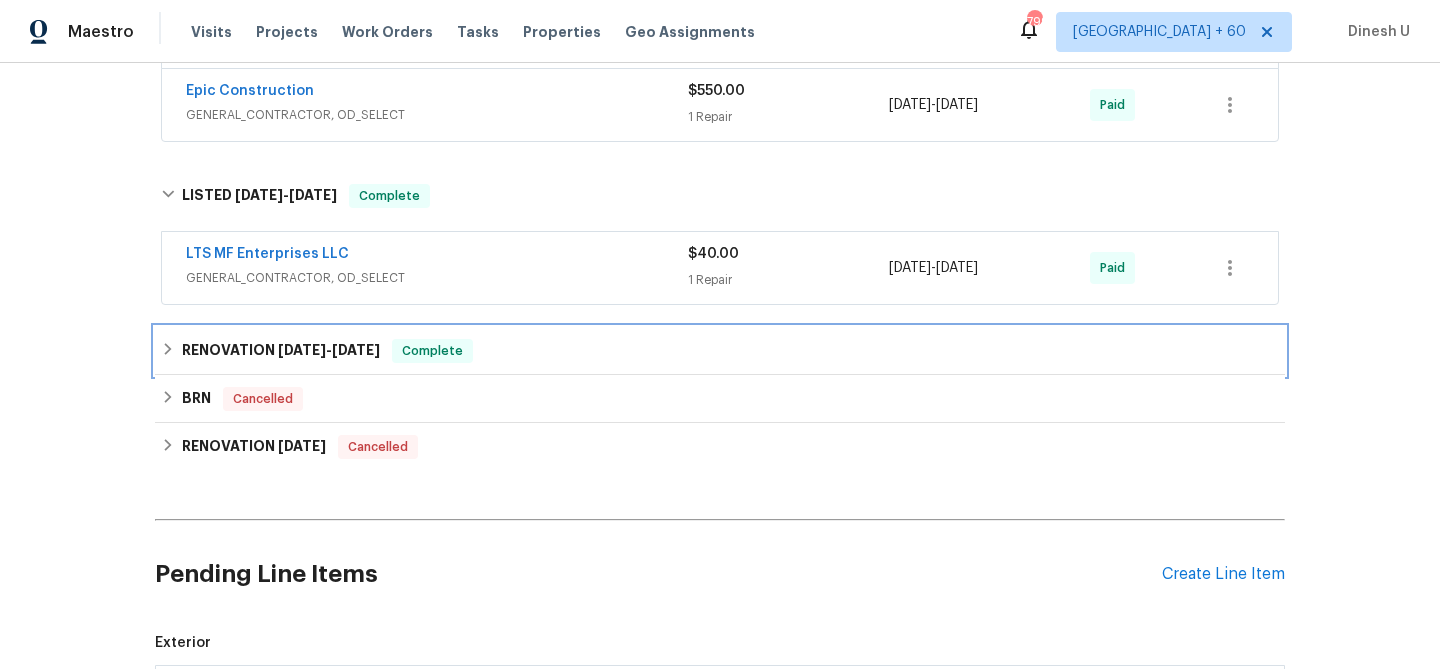 click on "RENOVATION   [DATE]  -  [DATE]" at bounding box center [281, 351] 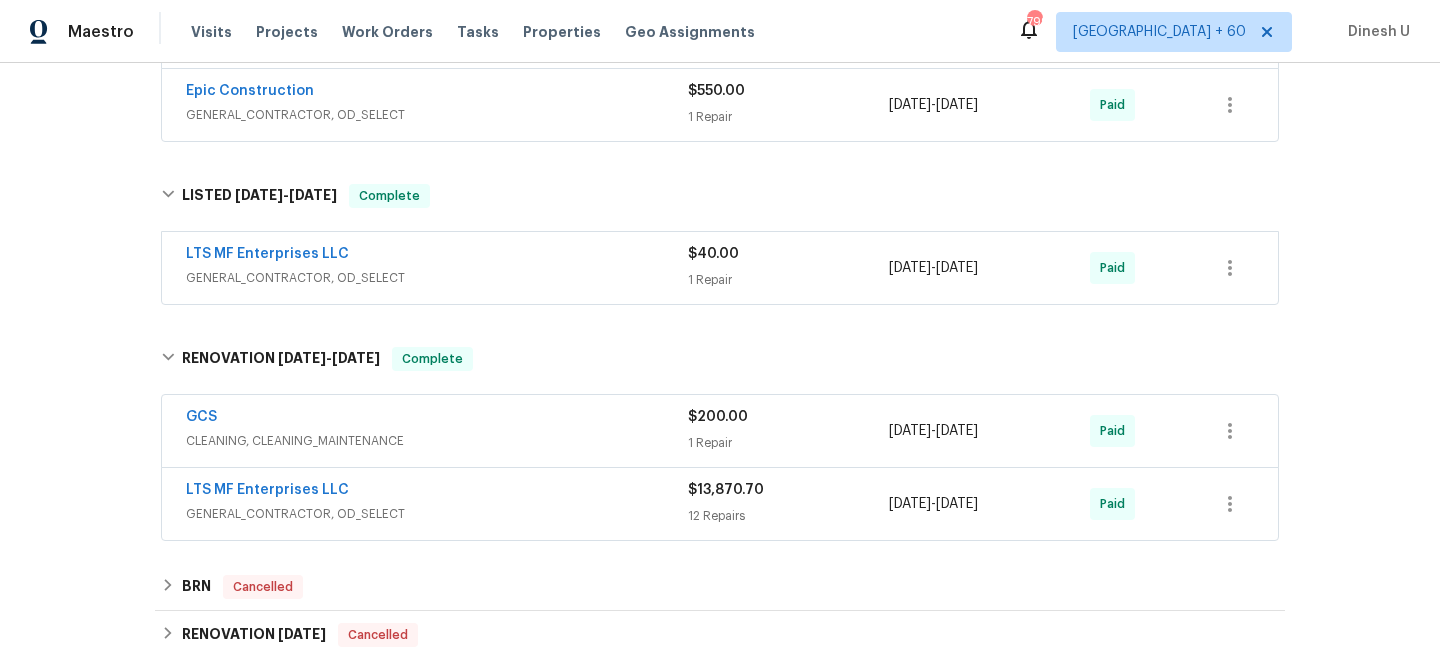 click on "$13,870.70 12 Repairs" at bounding box center (788, 504) 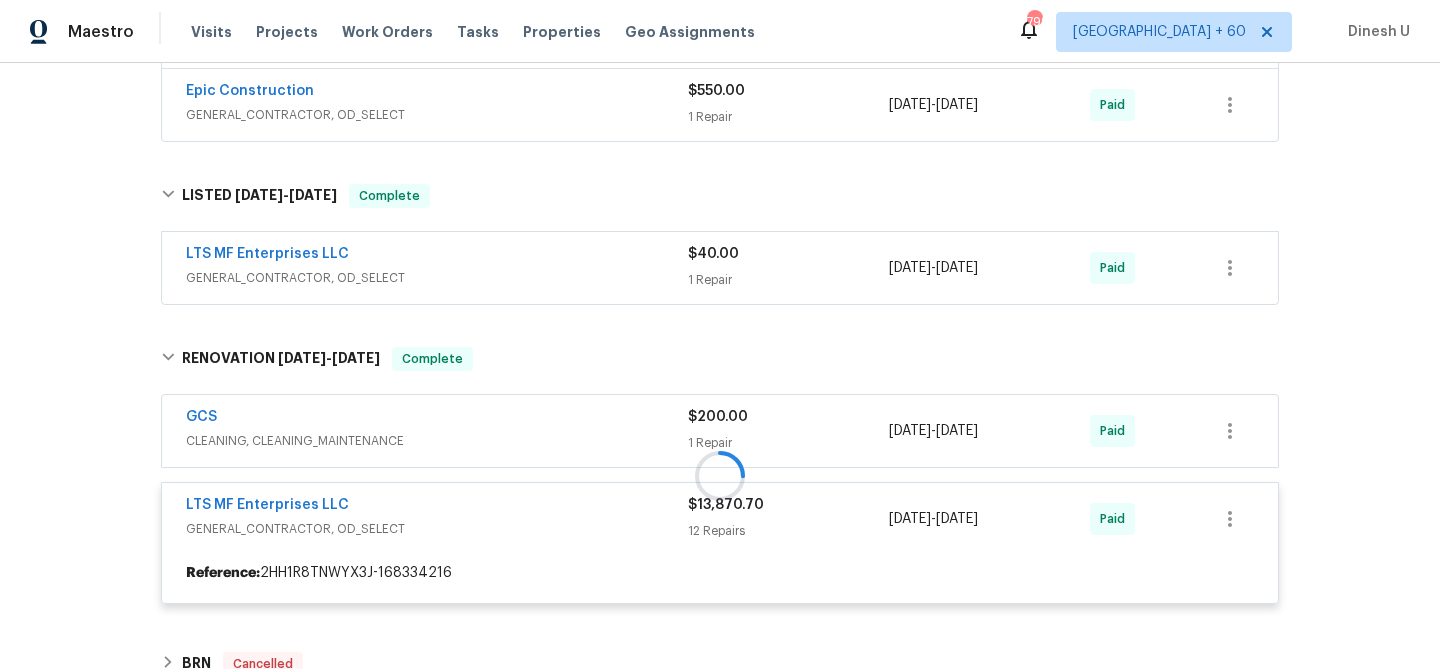 click on "1 Repair" at bounding box center (788, 280) 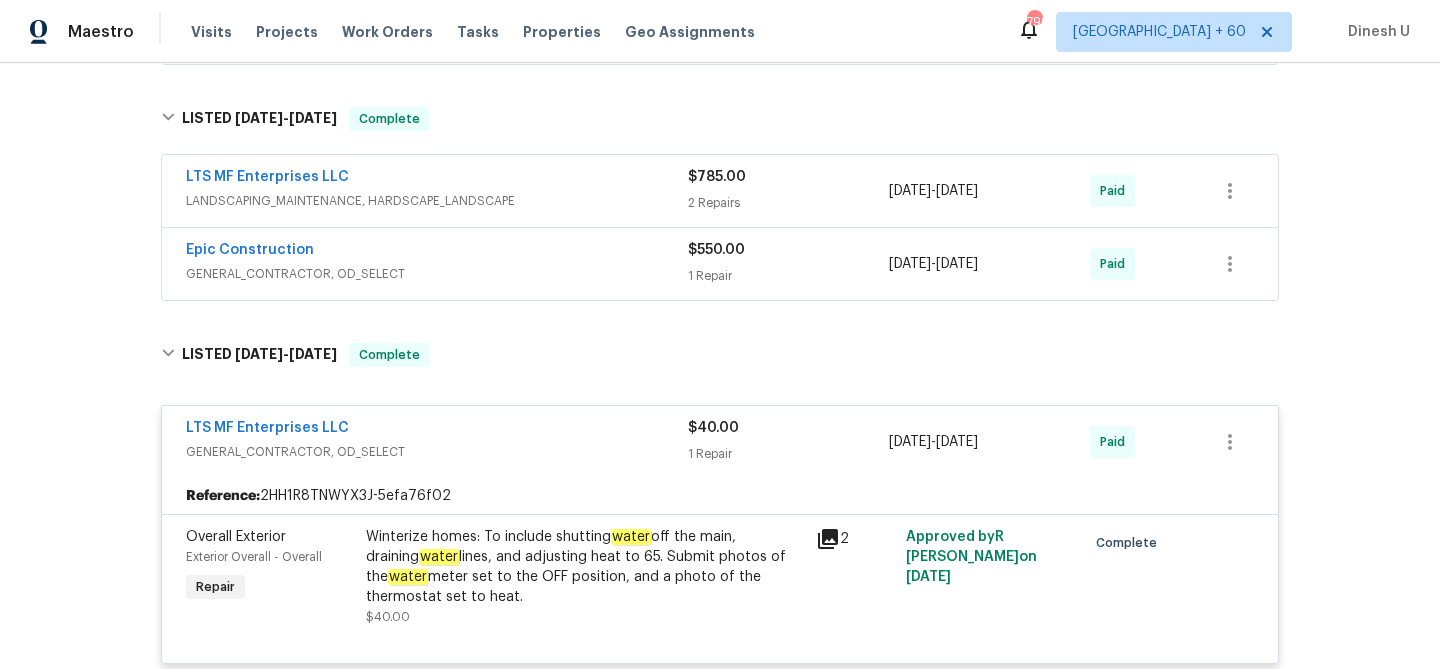 scroll, scrollTop: 620, scrollLeft: 0, axis: vertical 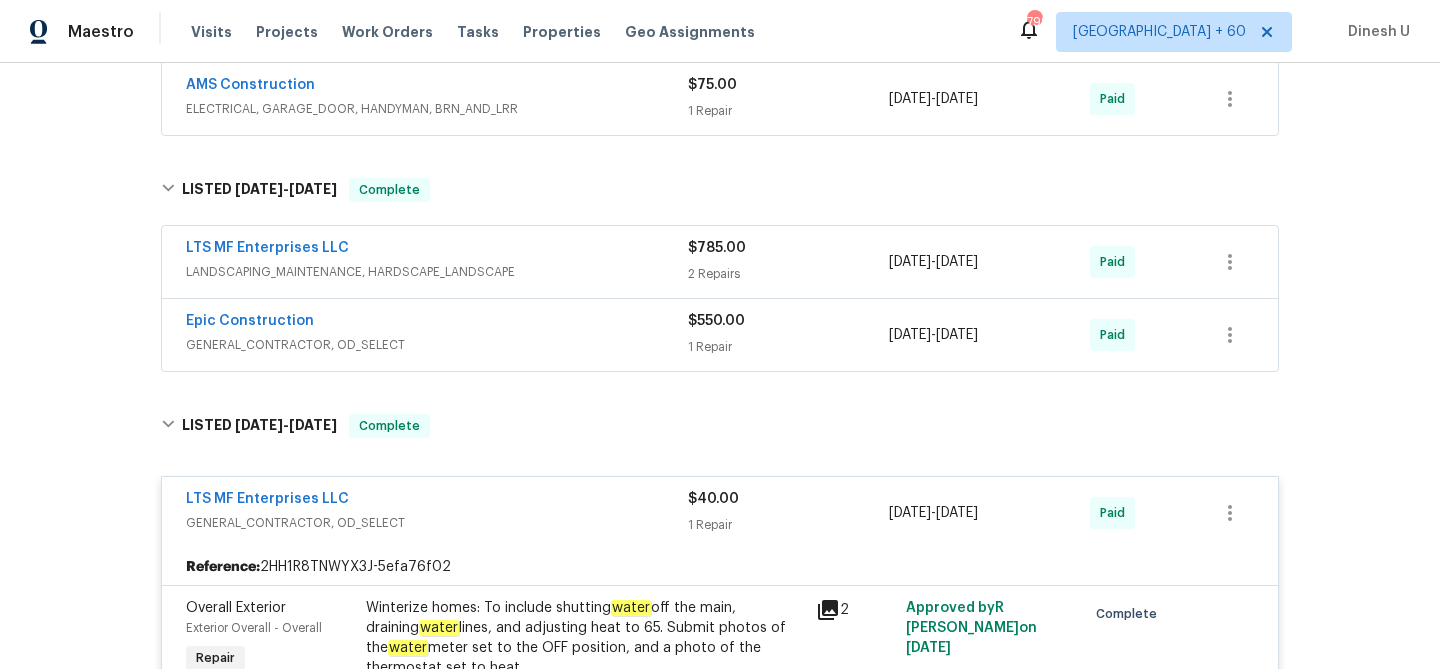 click on "$550.00 1 Repair" at bounding box center (788, 335) 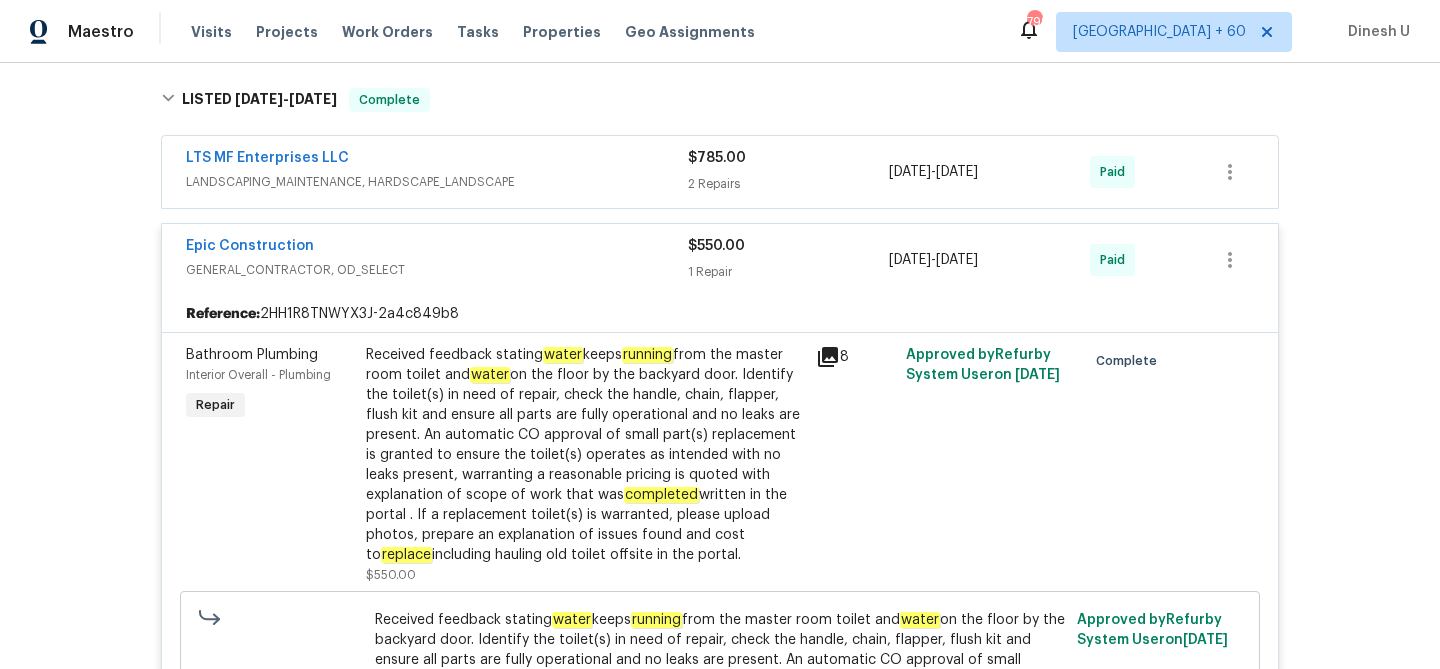 scroll, scrollTop: 714, scrollLeft: 0, axis: vertical 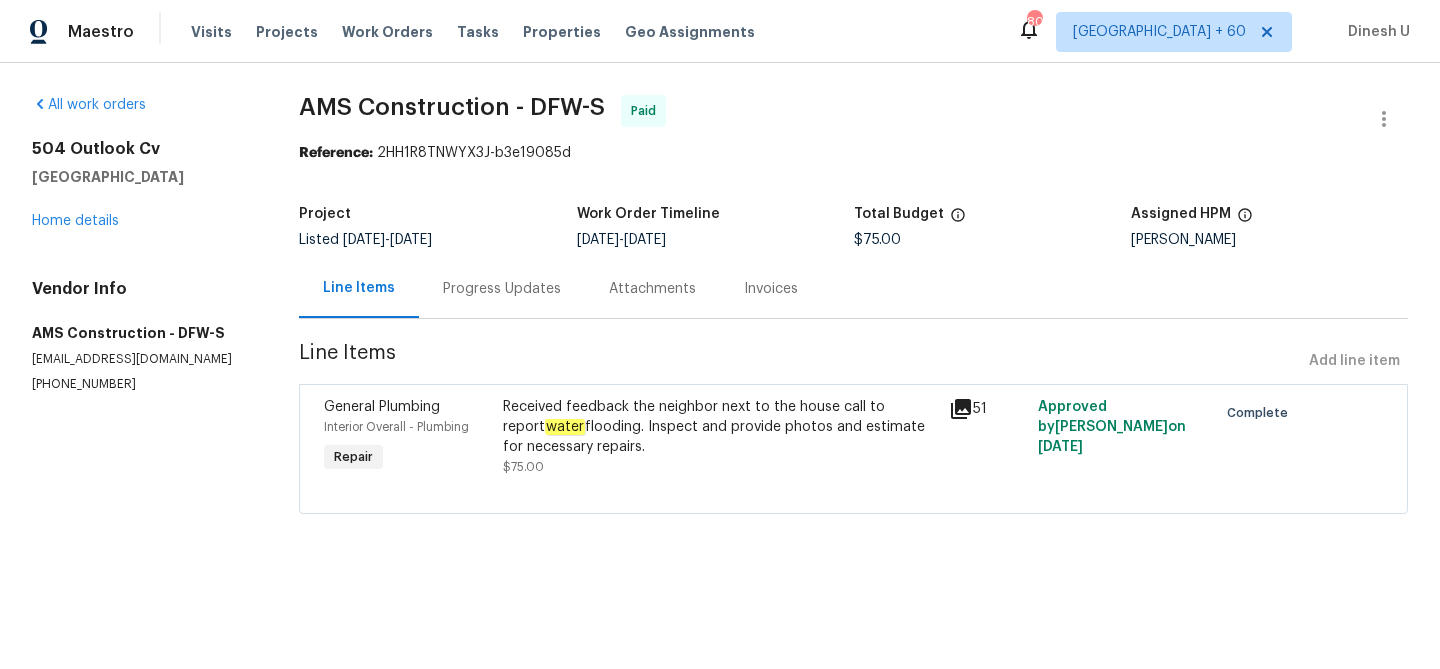 click on "Progress Updates" at bounding box center [502, 289] 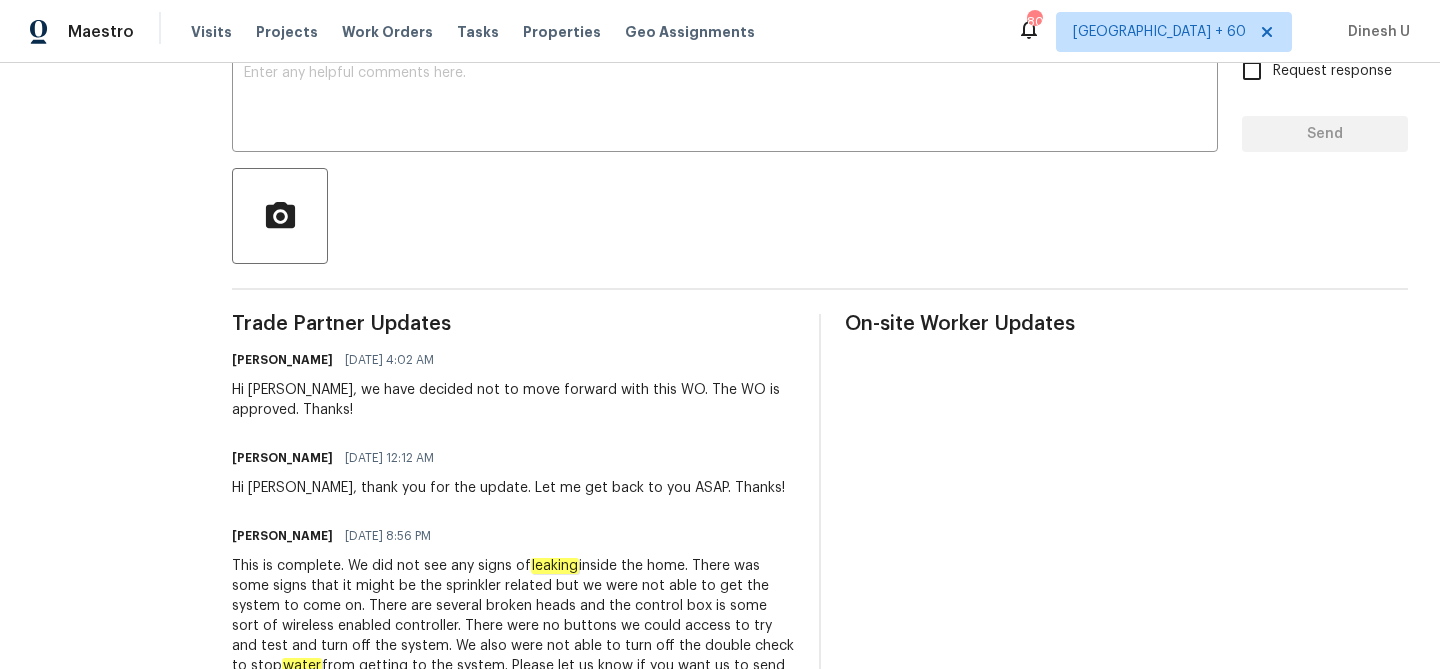 scroll, scrollTop: 355, scrollLeft: 0, axis: vertical 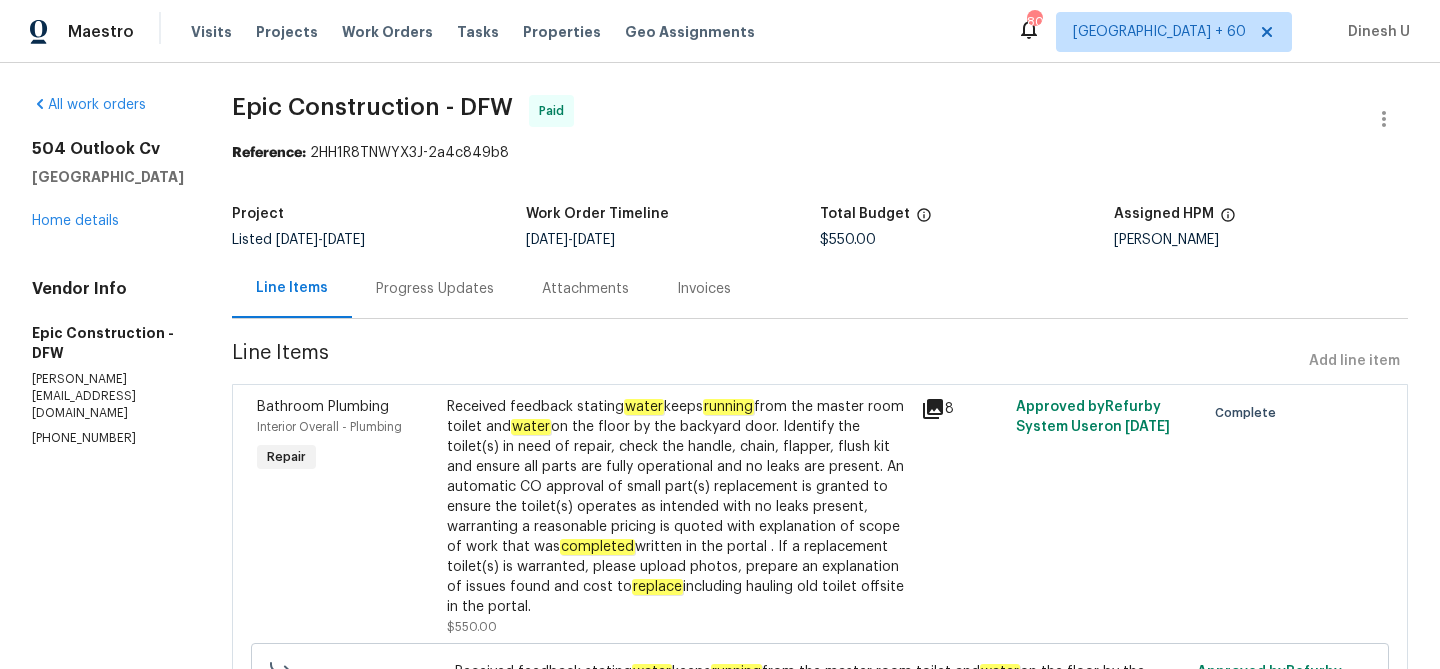 click on "Progress Updates" at bounding box center [435, 289] 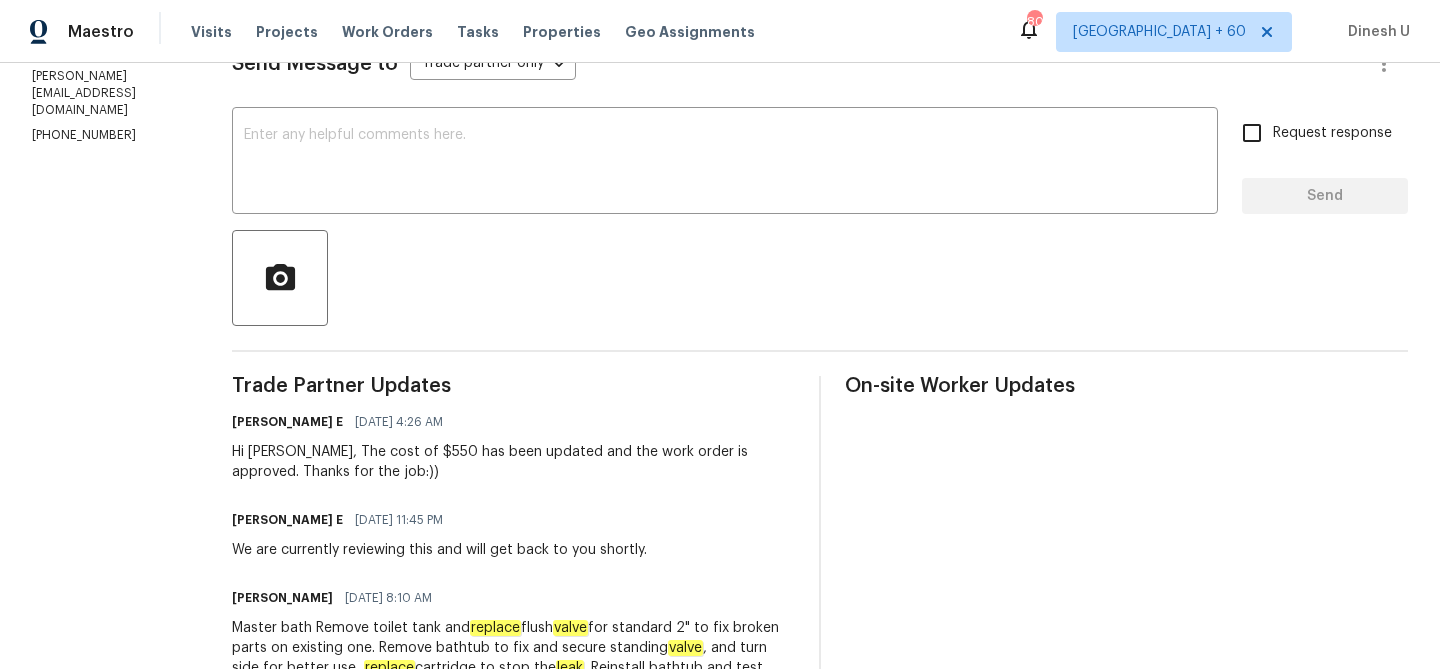 scroll, scrollTop: 221, scrollLeft: 0, axis: vertical 